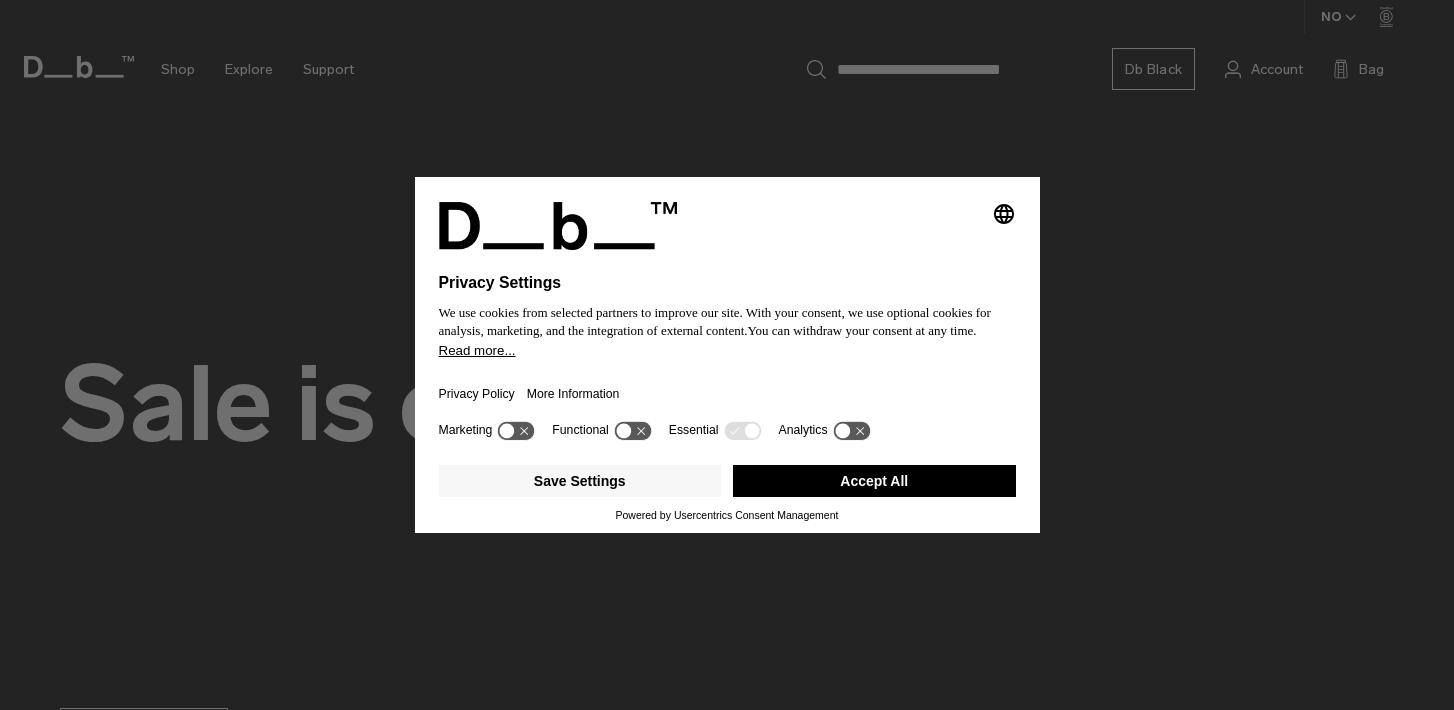 scroll, scrollTop: 0, scrollLeft: 0, axis: both 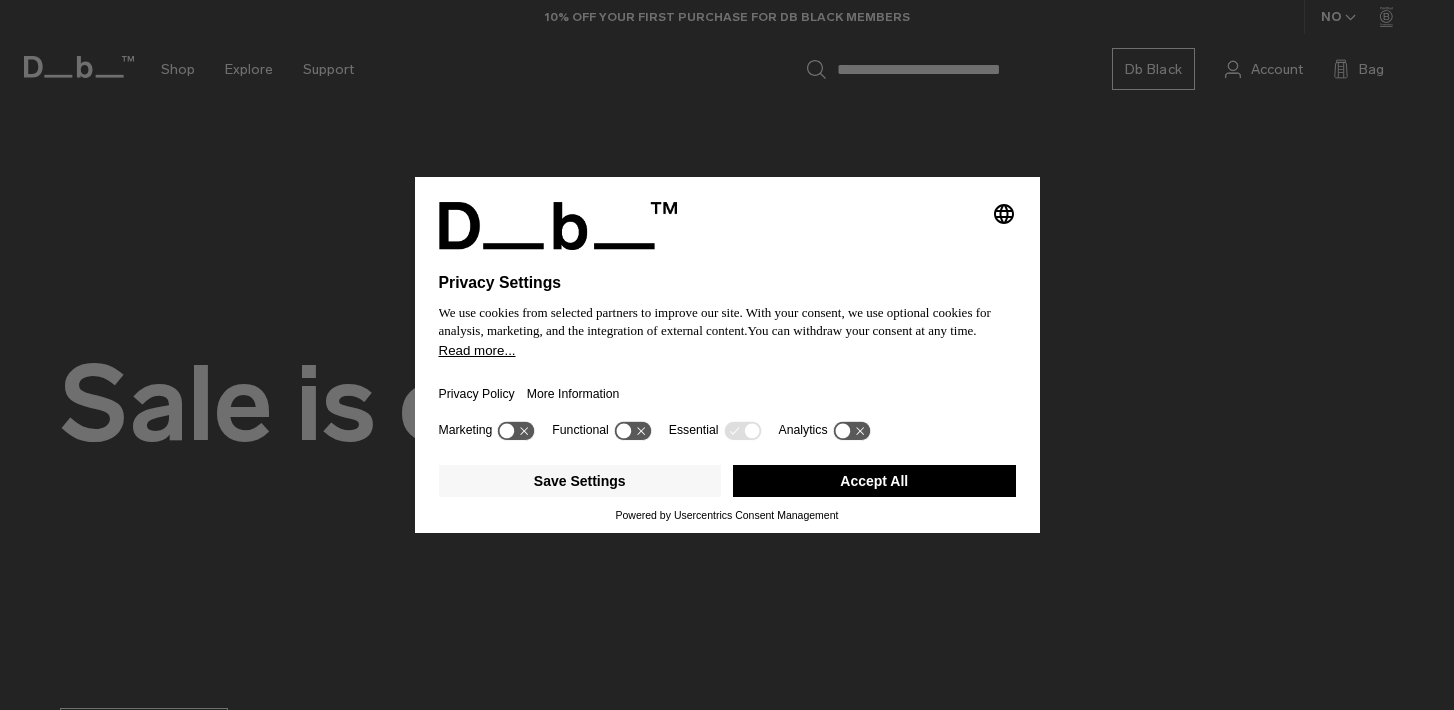 click on "Accept All" at bounding box center [874, 481] 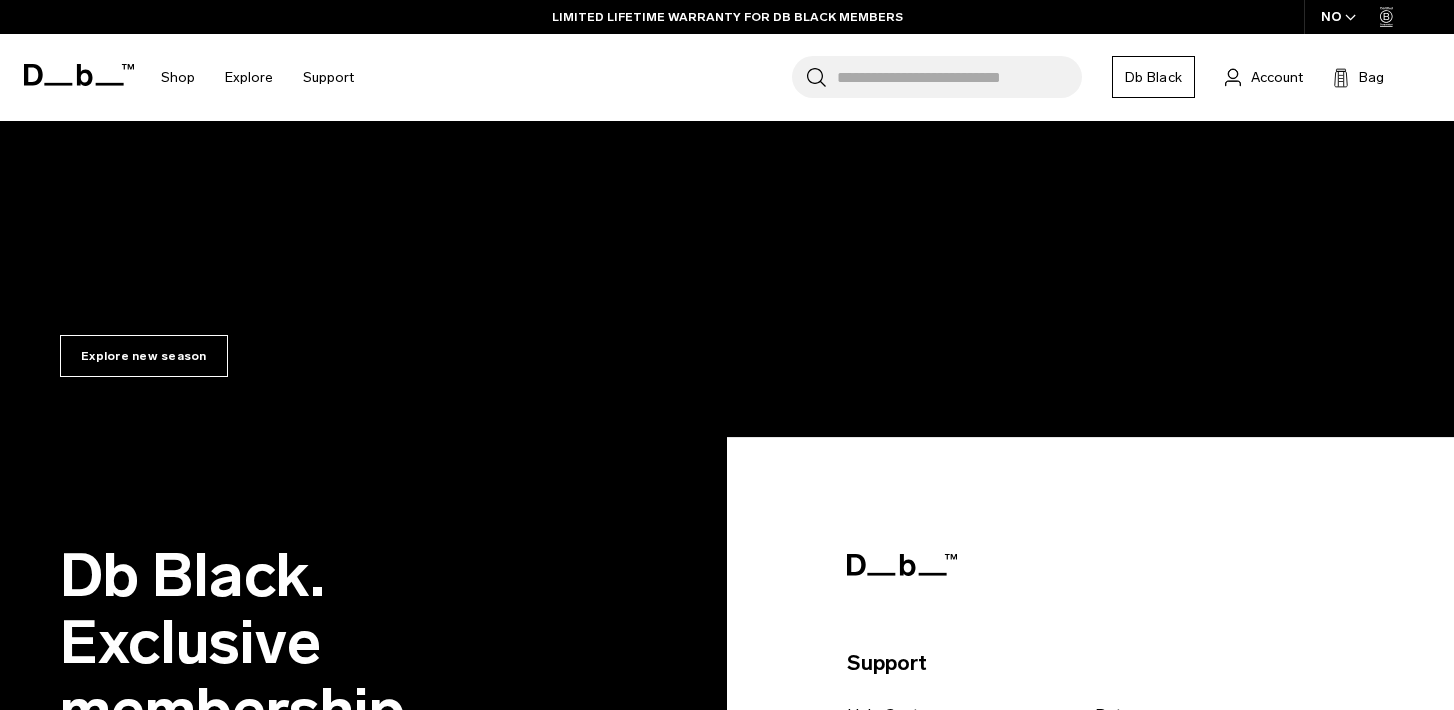 scroll, scrollTop: 472, scrollLeft: 0, axis: vertical 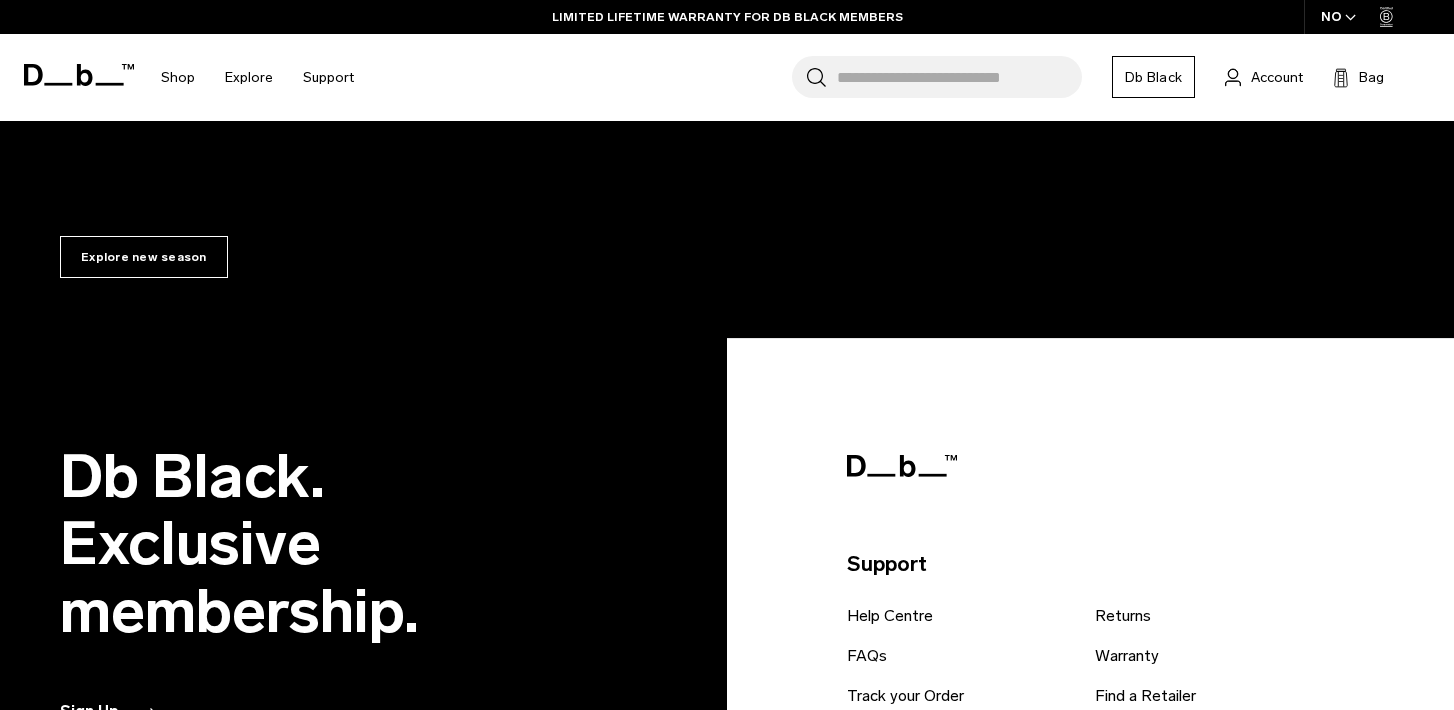 click 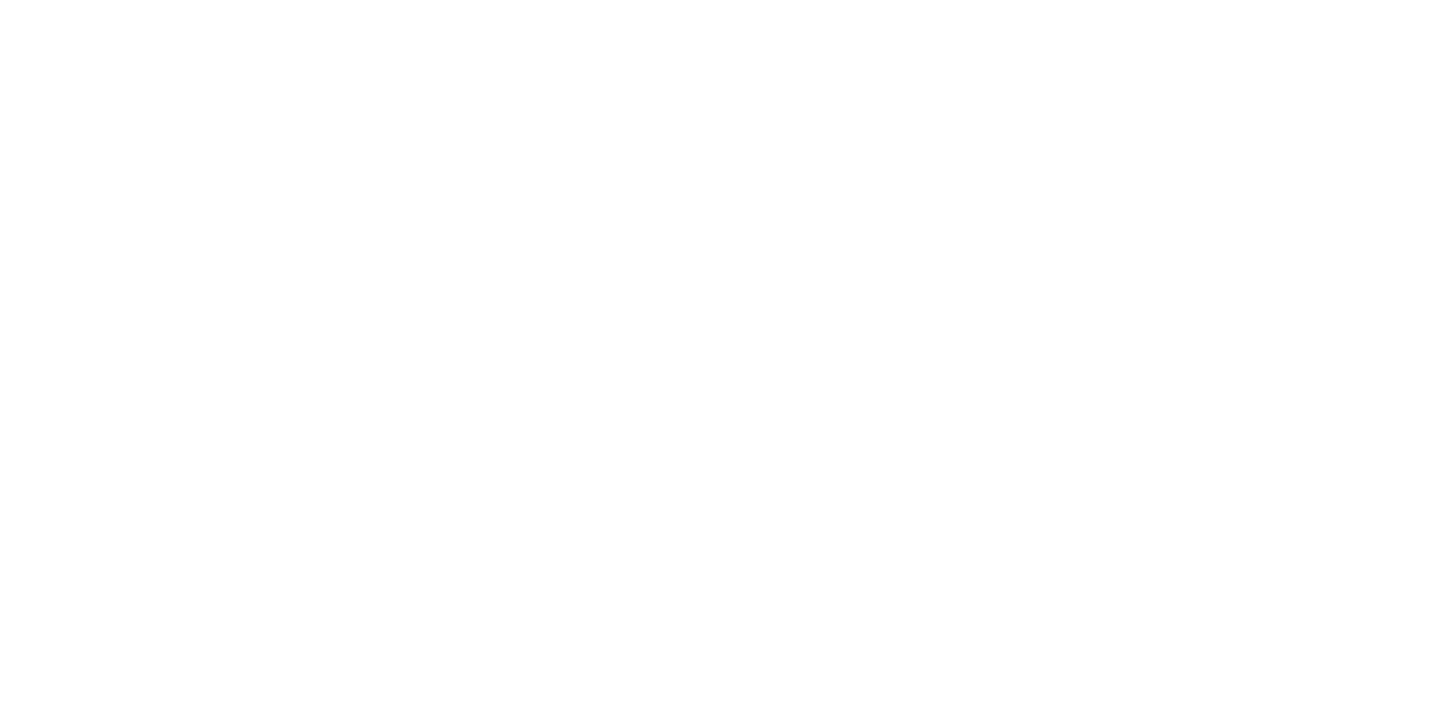 scroll, scrollTop: 0, scrollLeft: 0, axis: both 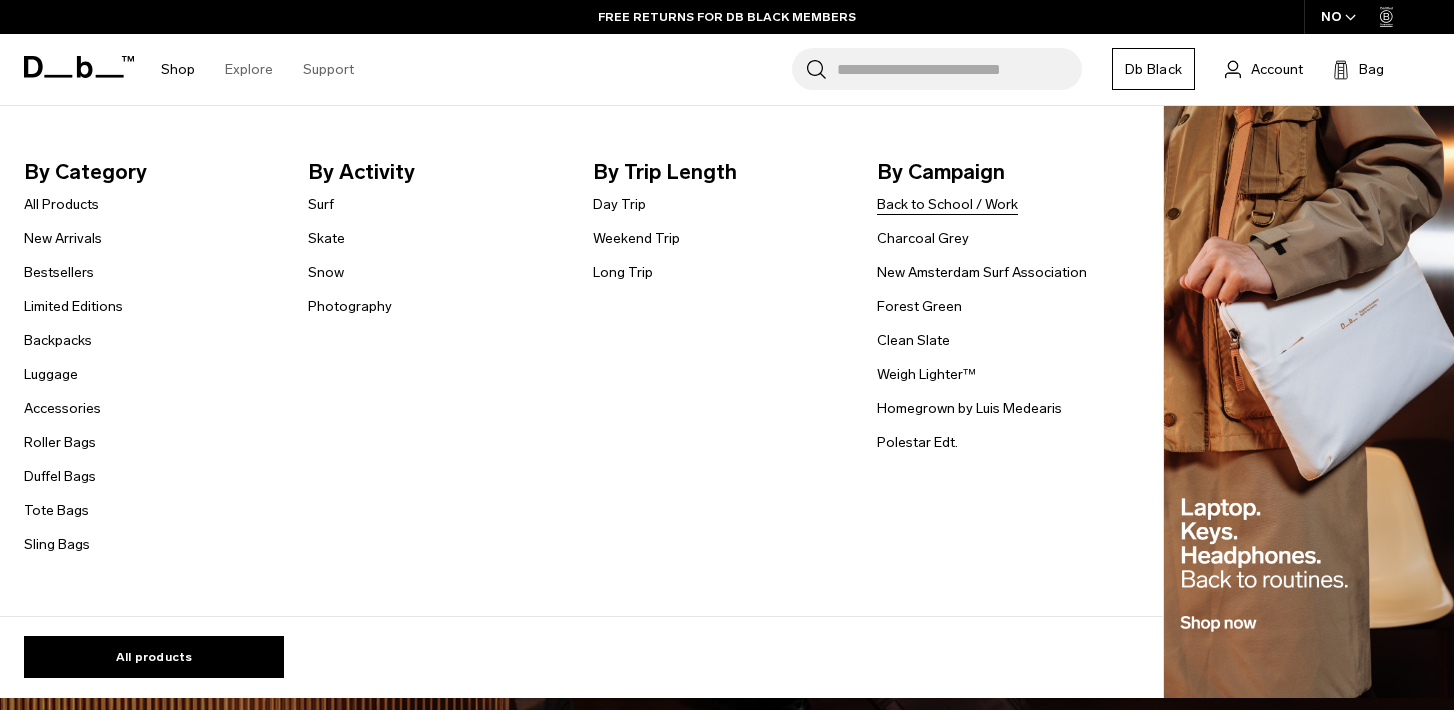 click on "Back to School / Work" at bounding box center (947, 204) 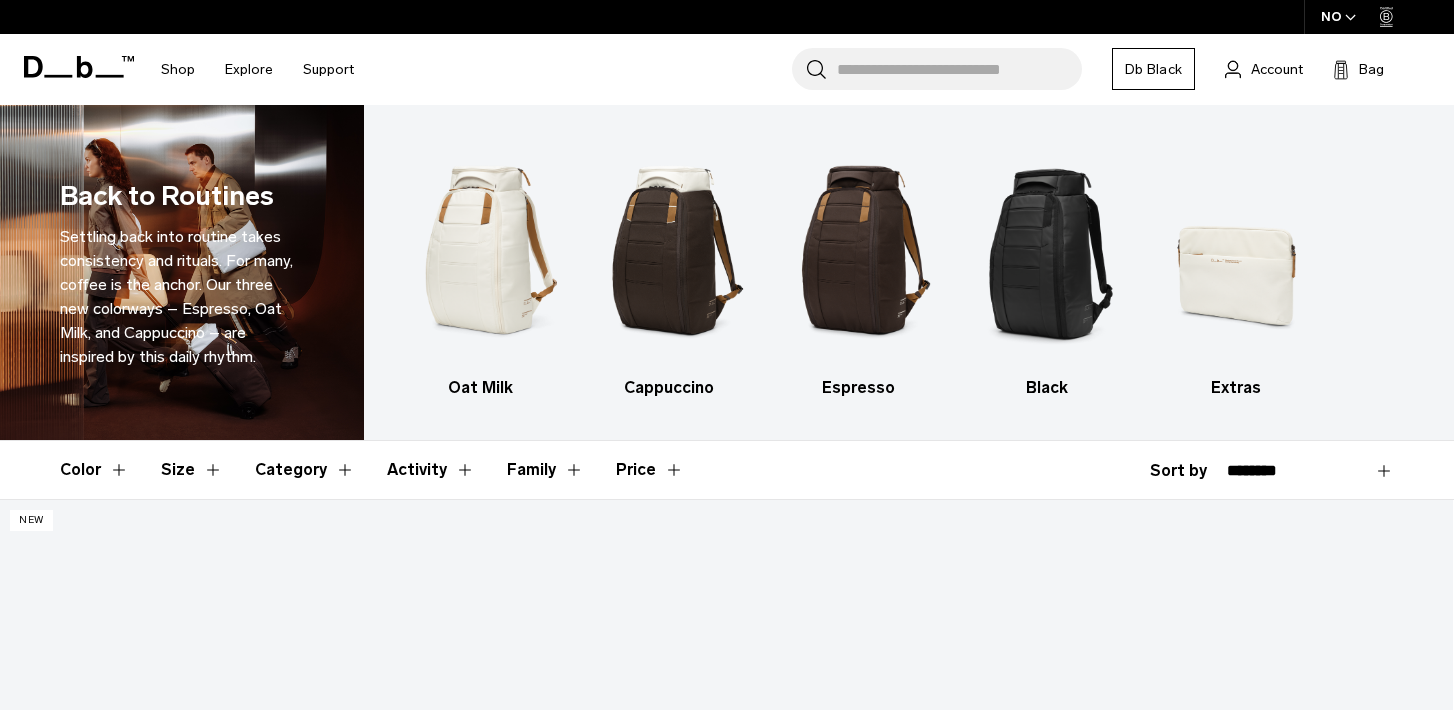 scroll, scrollTop: 0, scrollLeft: 0, axis: both 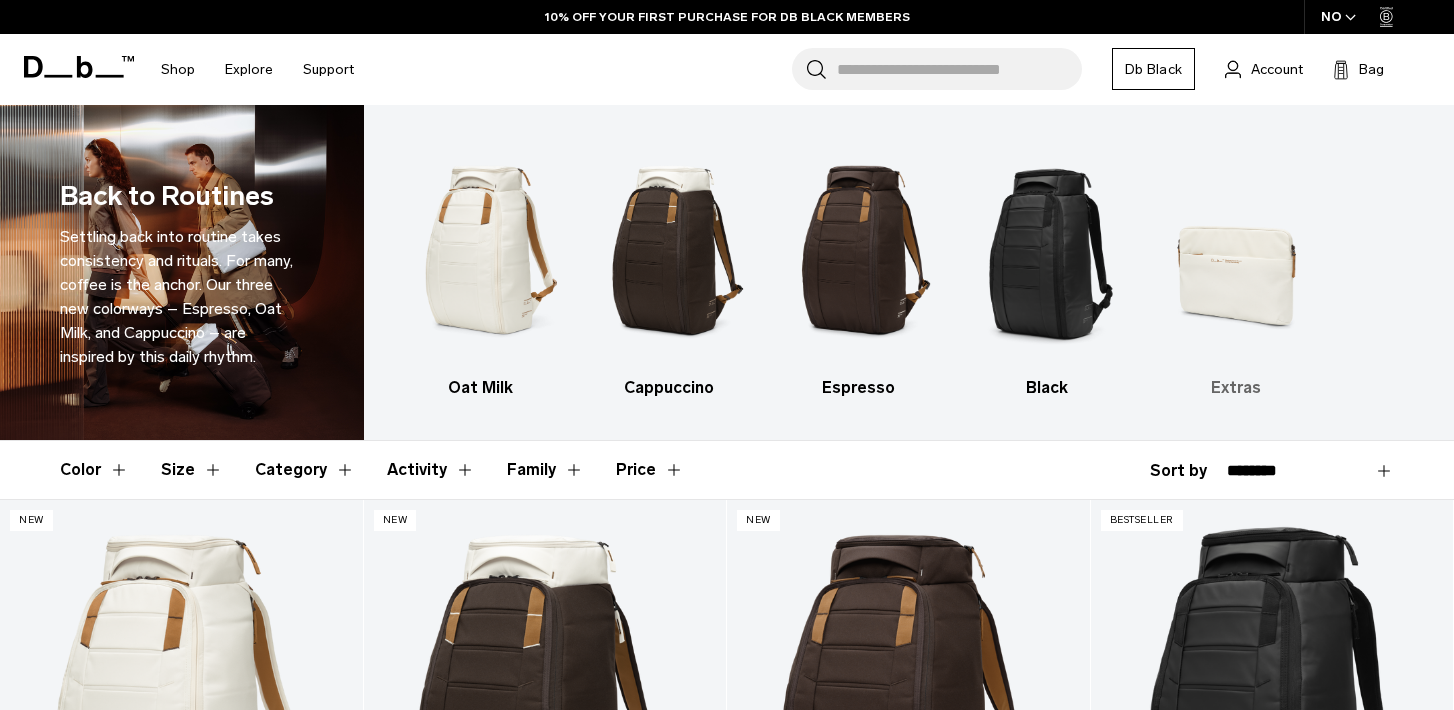 click at bounding box center (1236, 250) 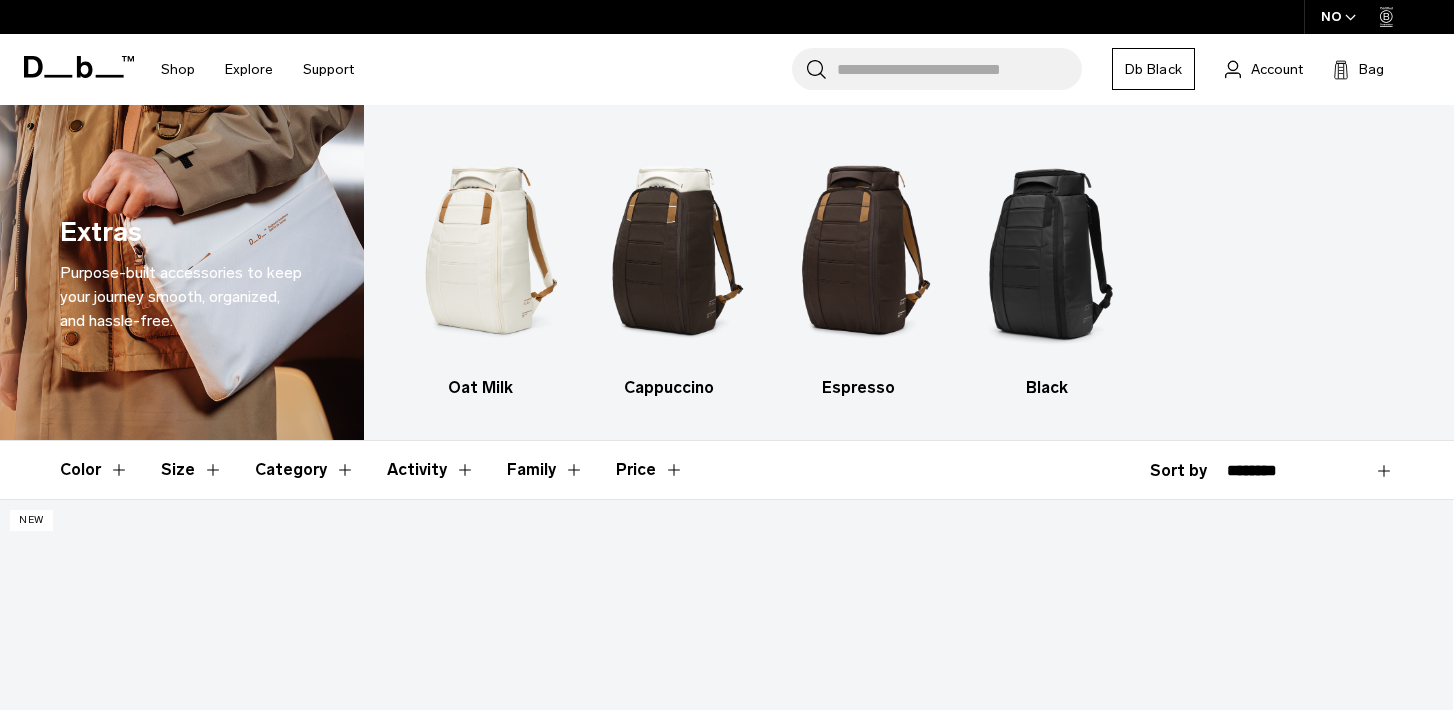 scroll, scrollTop: 0, scrollLeft: 0, axis: both 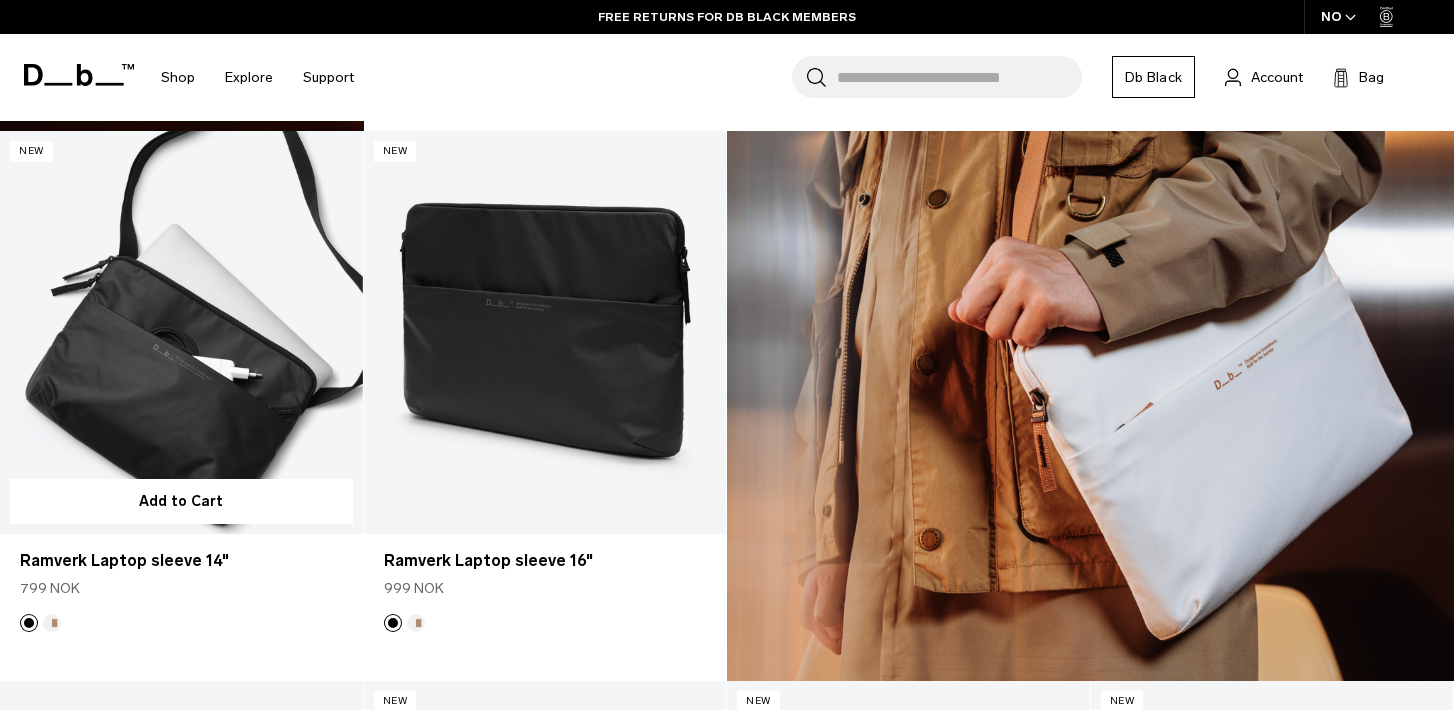 click at bounding box center [181, 332] 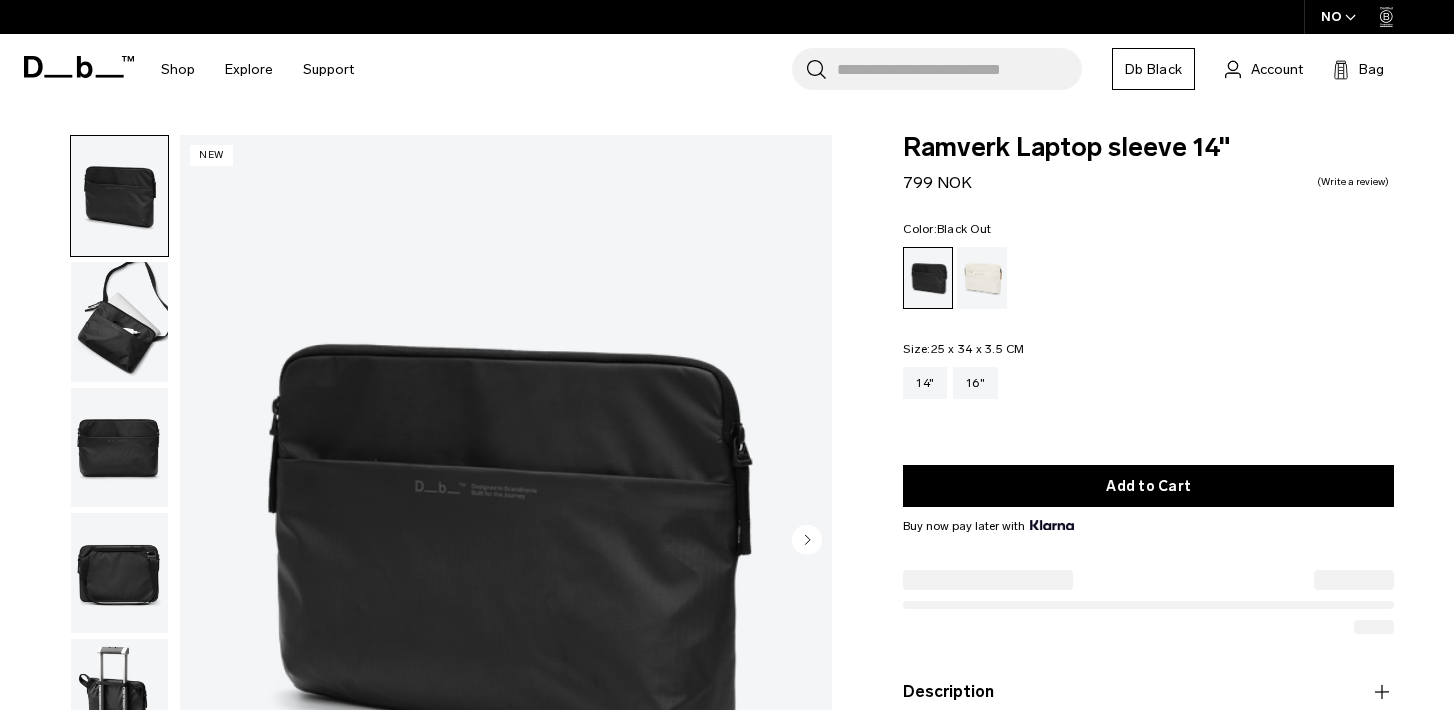 scroll, scrollTop: 0, scrollLeft: 0, axis: both 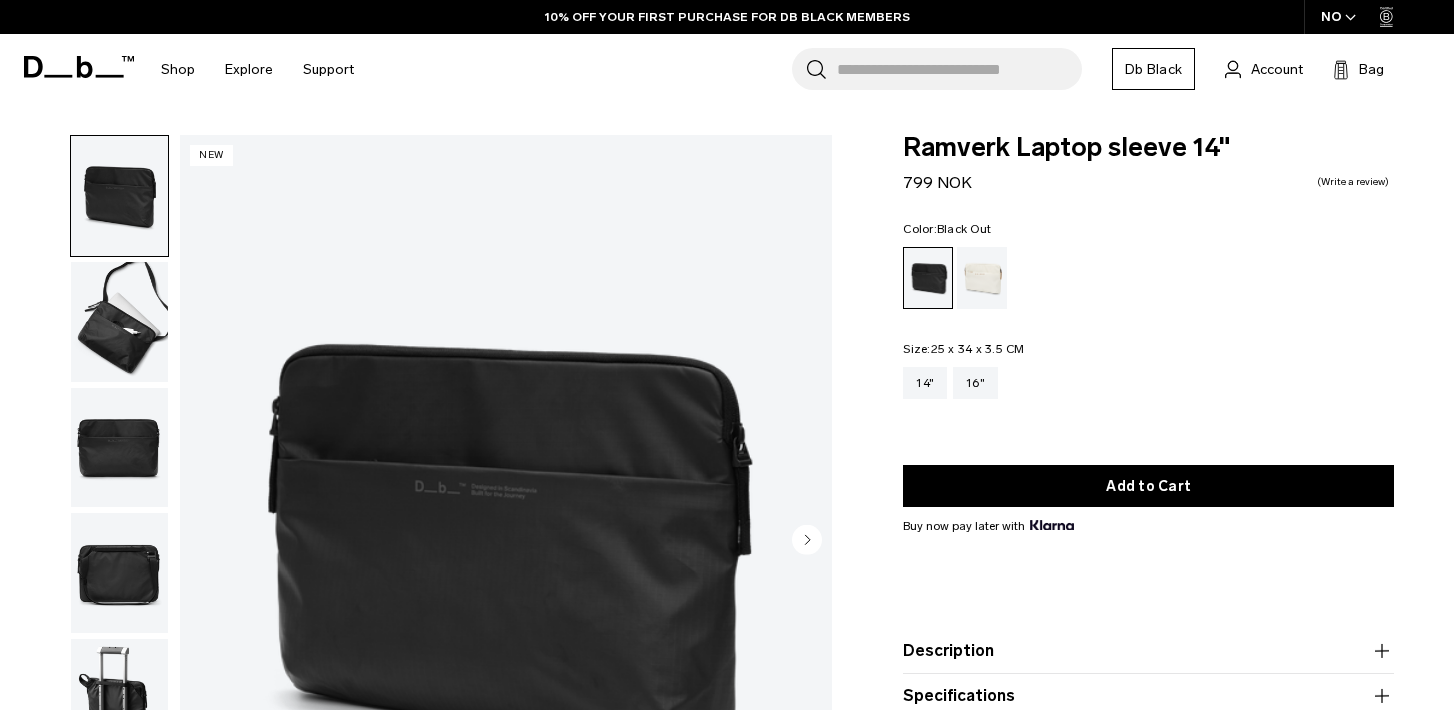 click at bounding box center (119, 322) 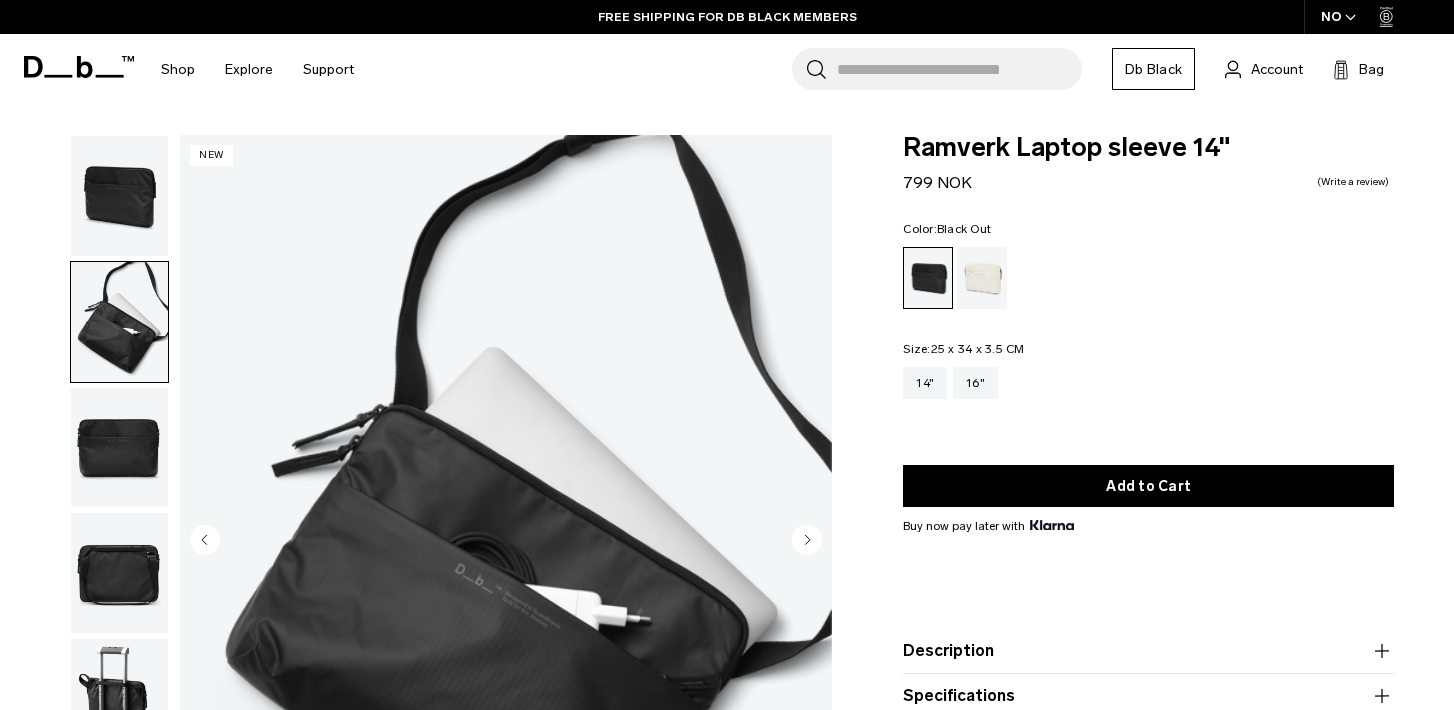 click at bounding box center [119, 573] 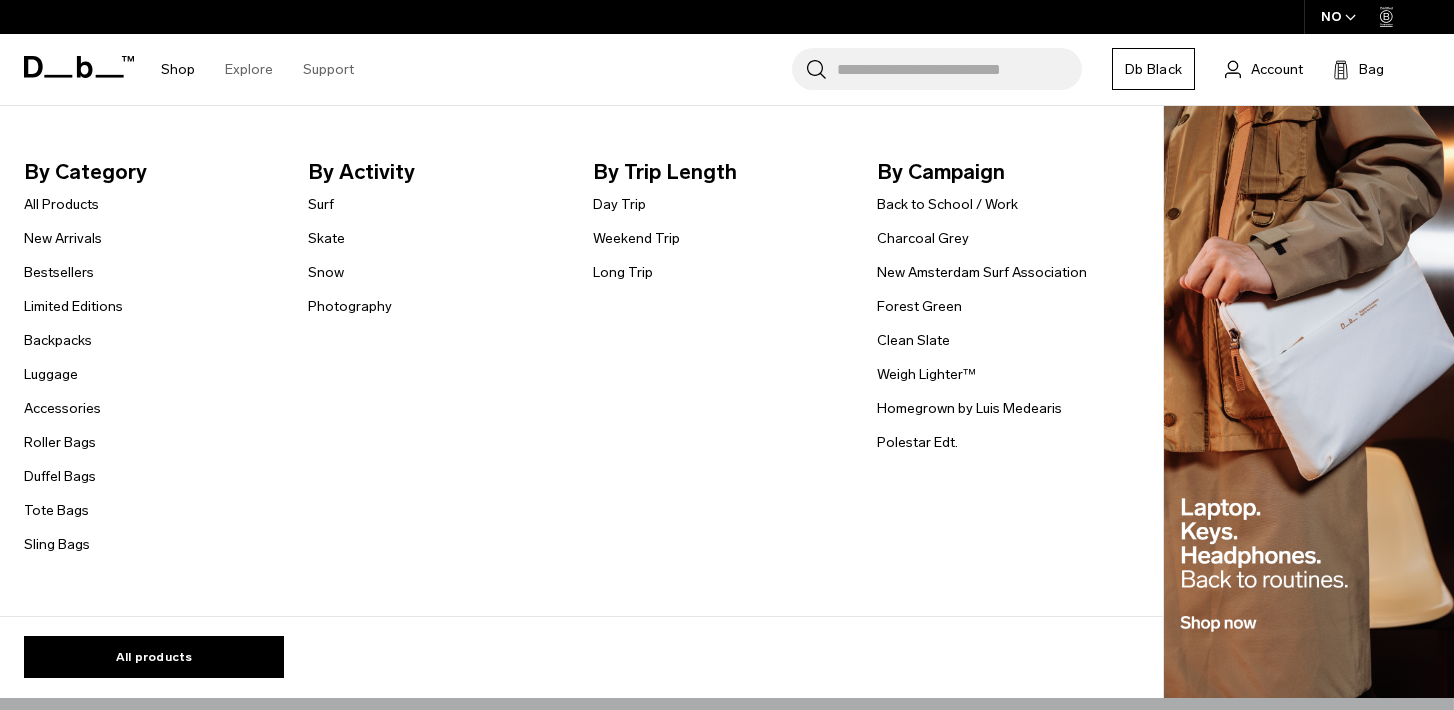 scroll, scrollTop: 929, scrollLeft: 0, axis: vertical 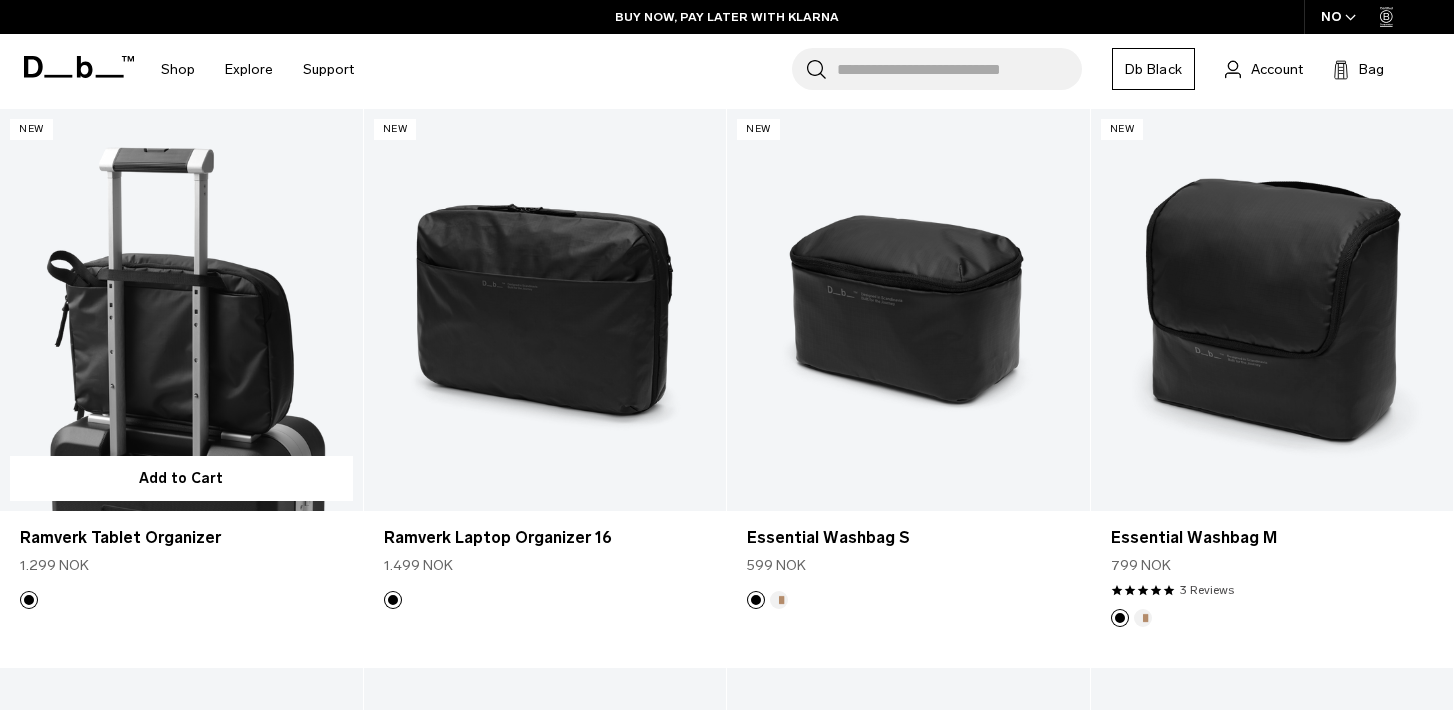 click at bounding box center (181, 310) 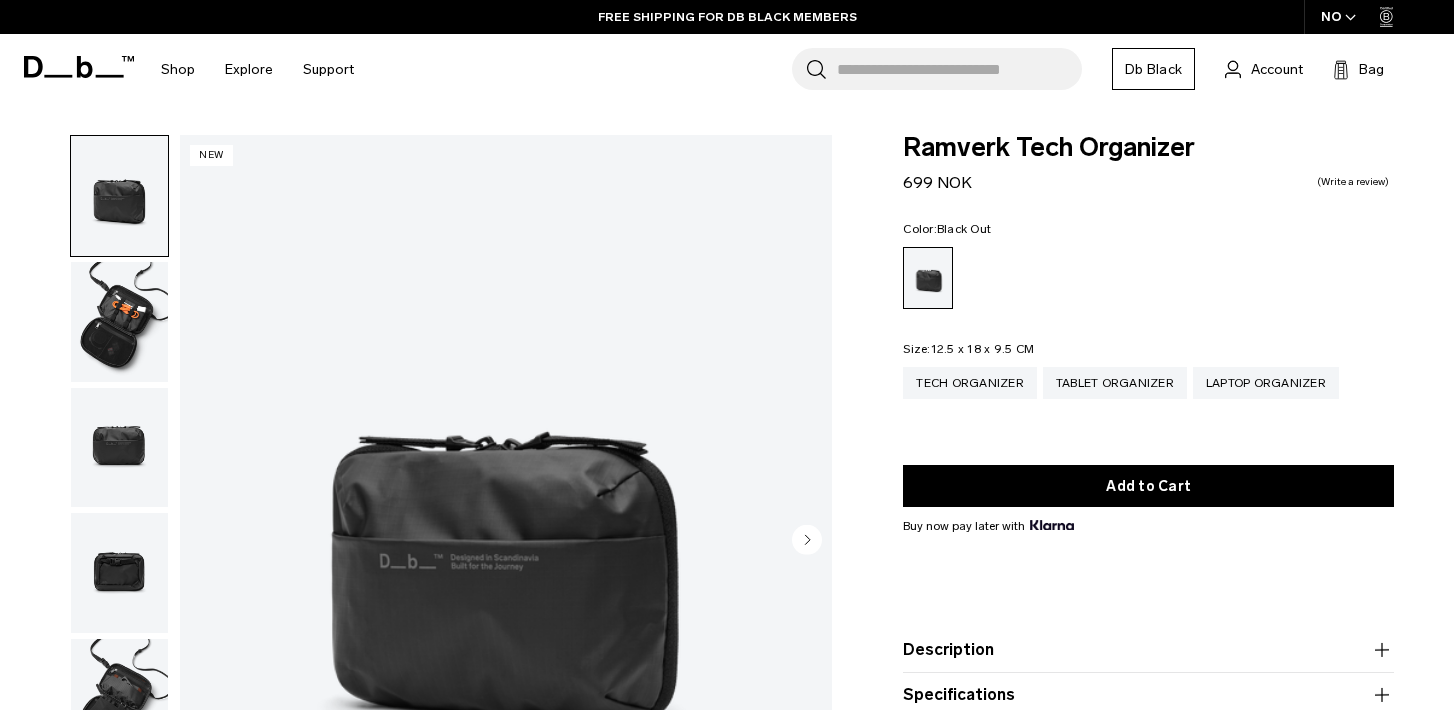 scroll, scrollTop: 0, scrollLeft: 0, axis: both 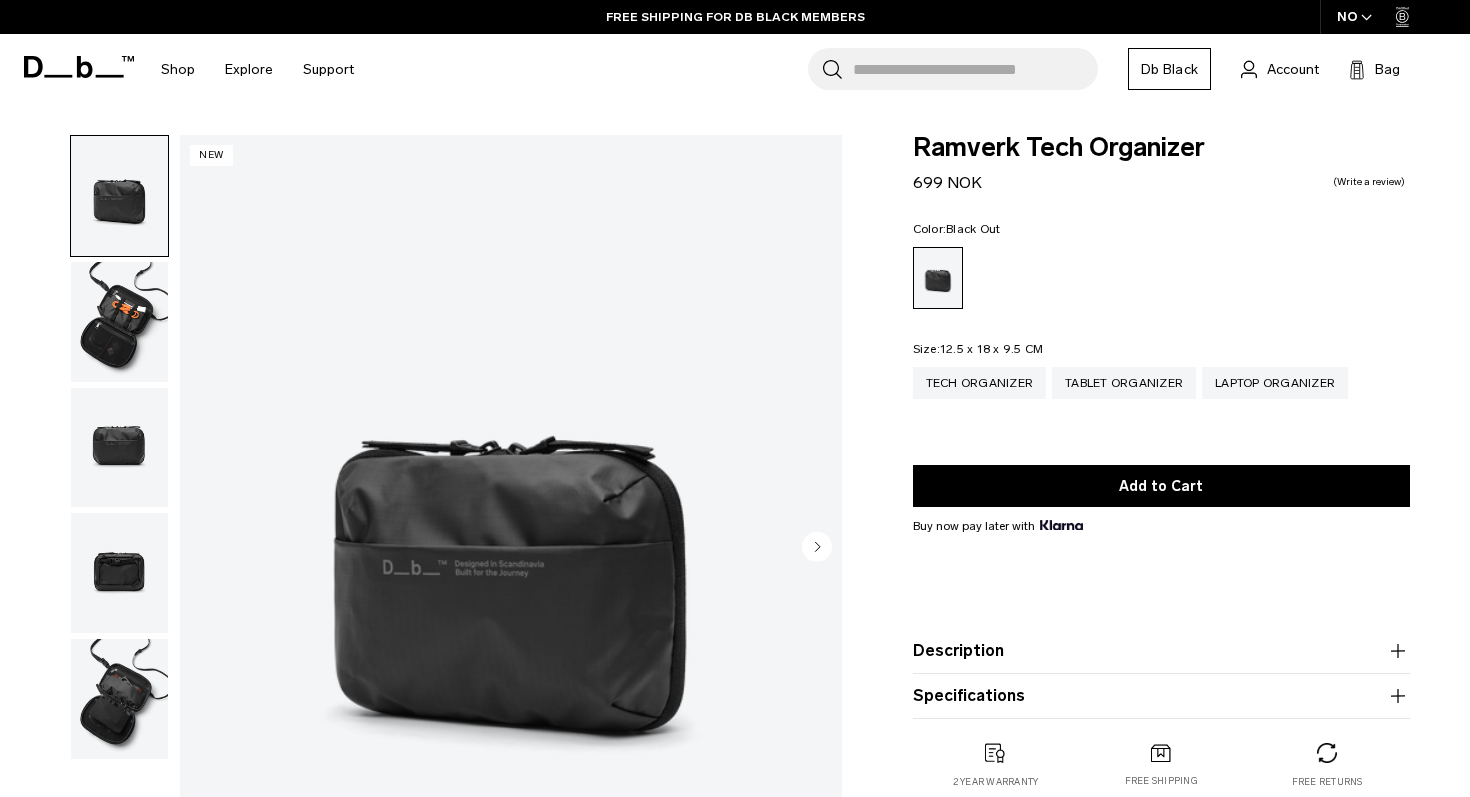 click at bounding box center [119, 699] 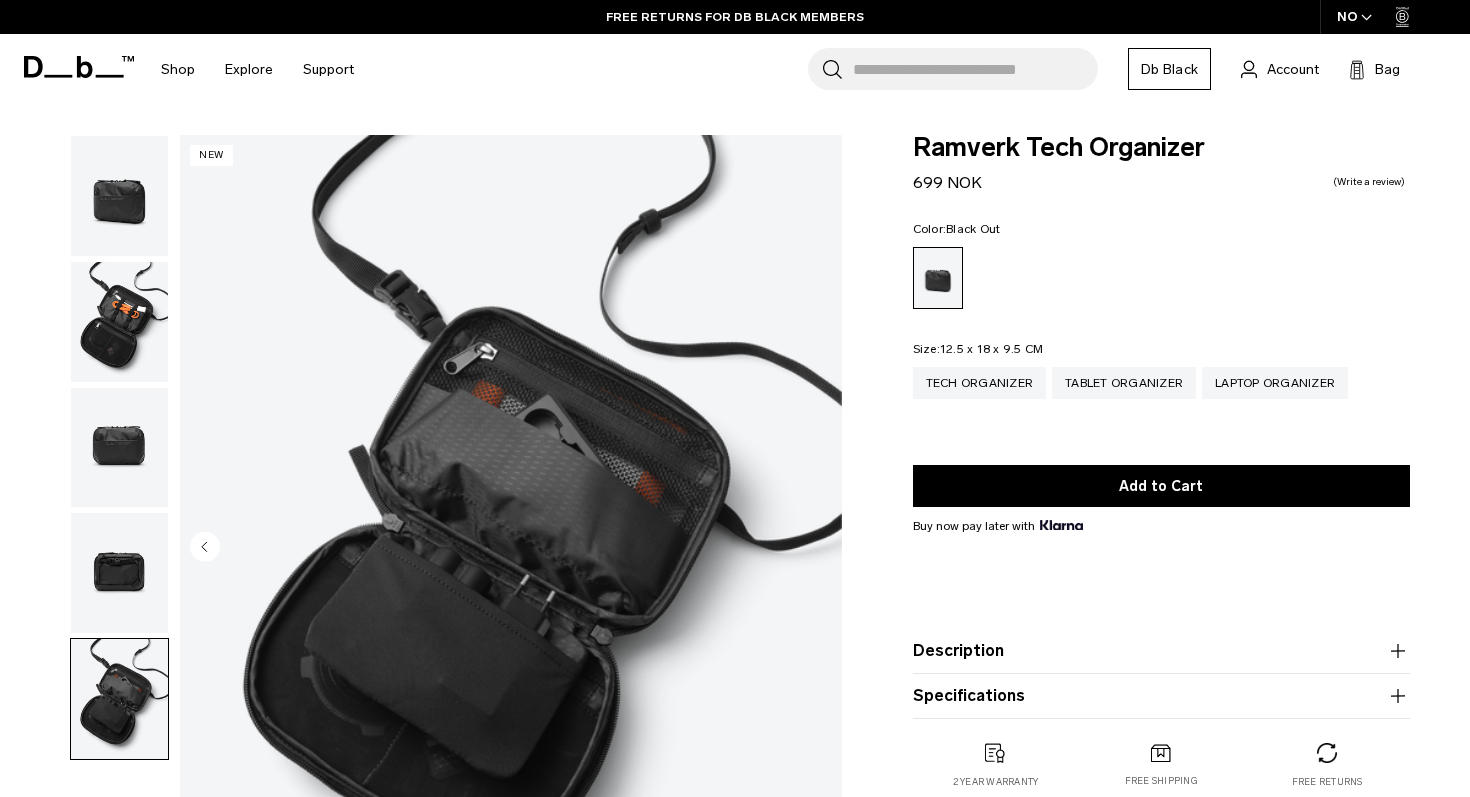 click at bounding box center [119, 573] 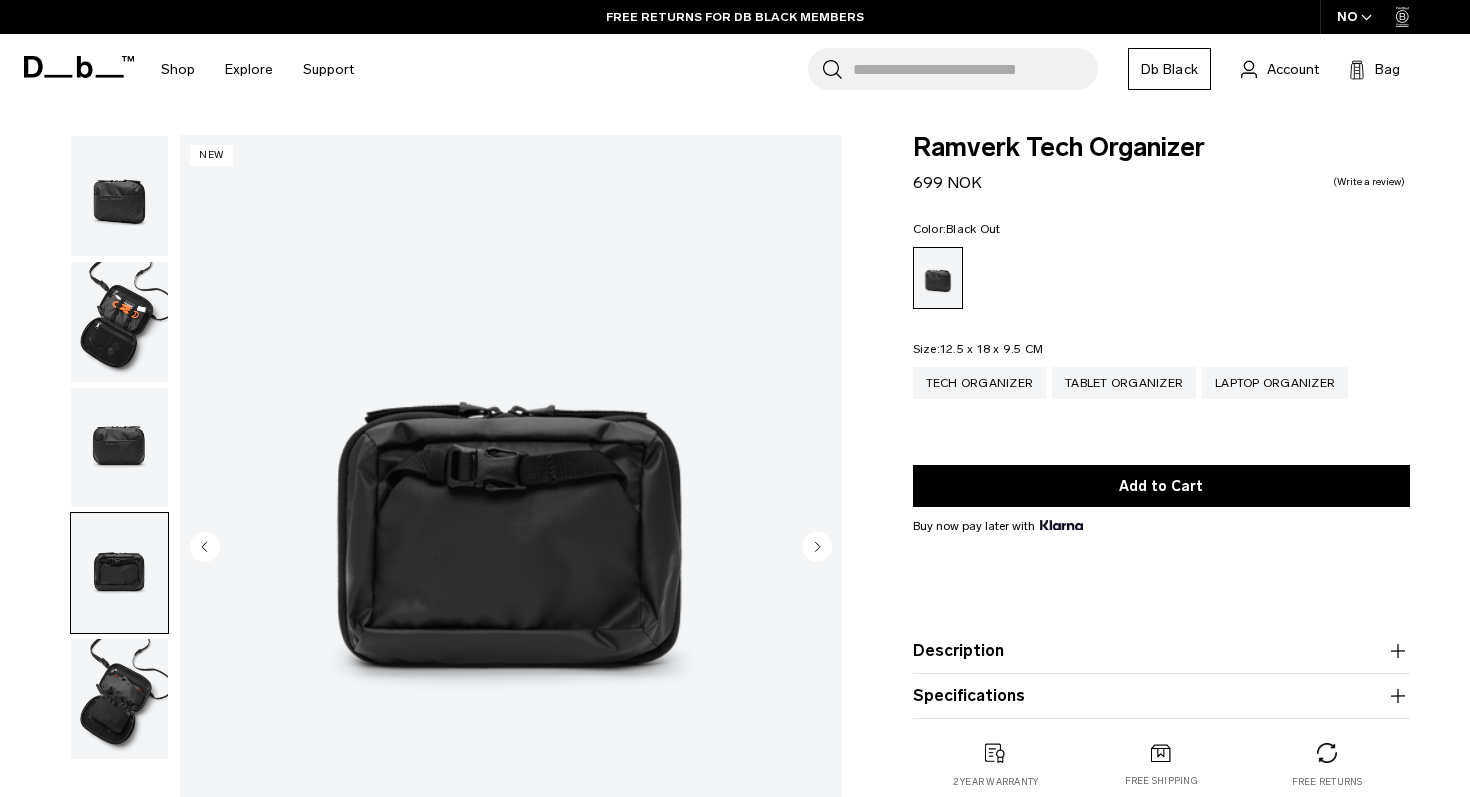 click at bounding box center [119, 448] 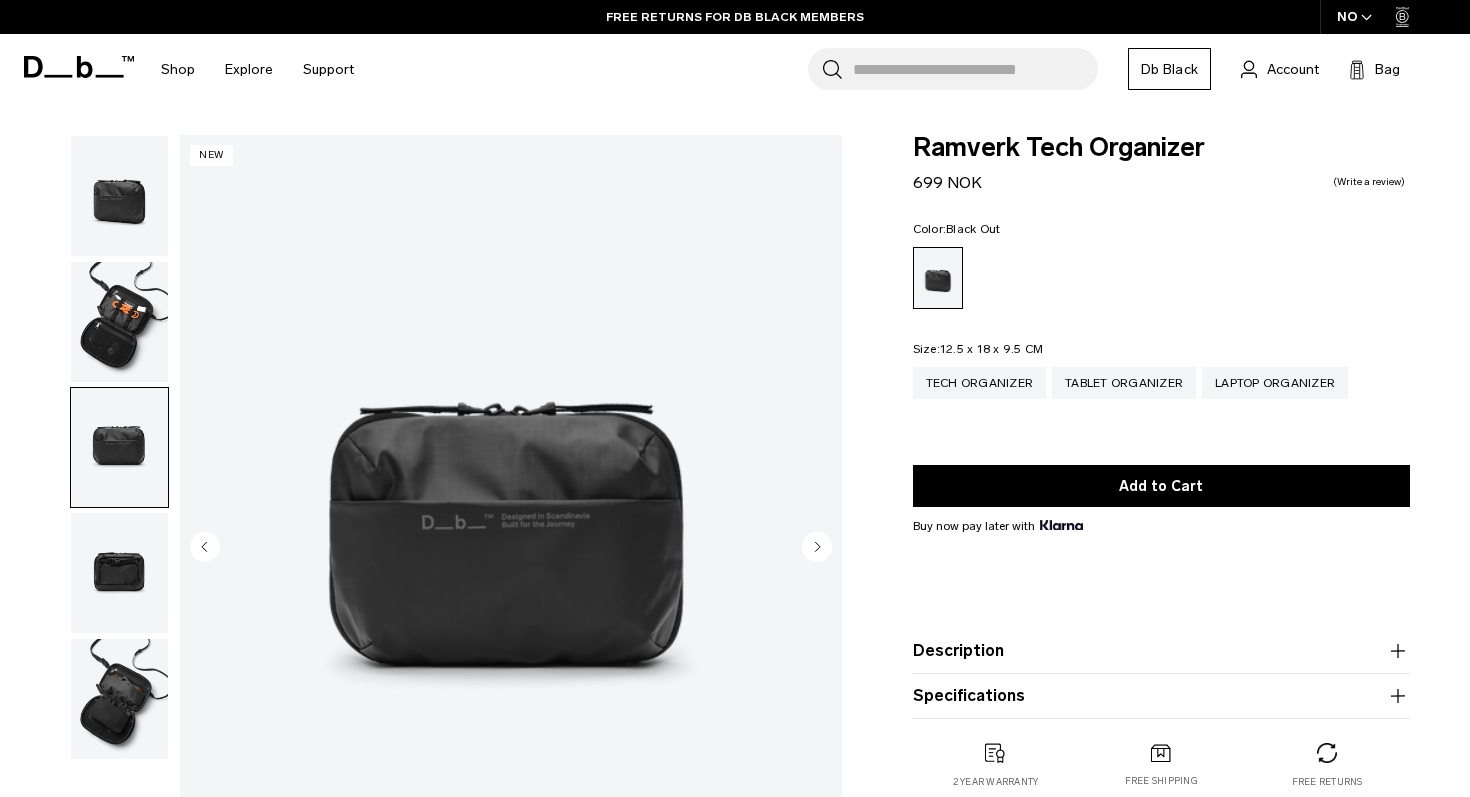 click at bounding box center (119, 322) 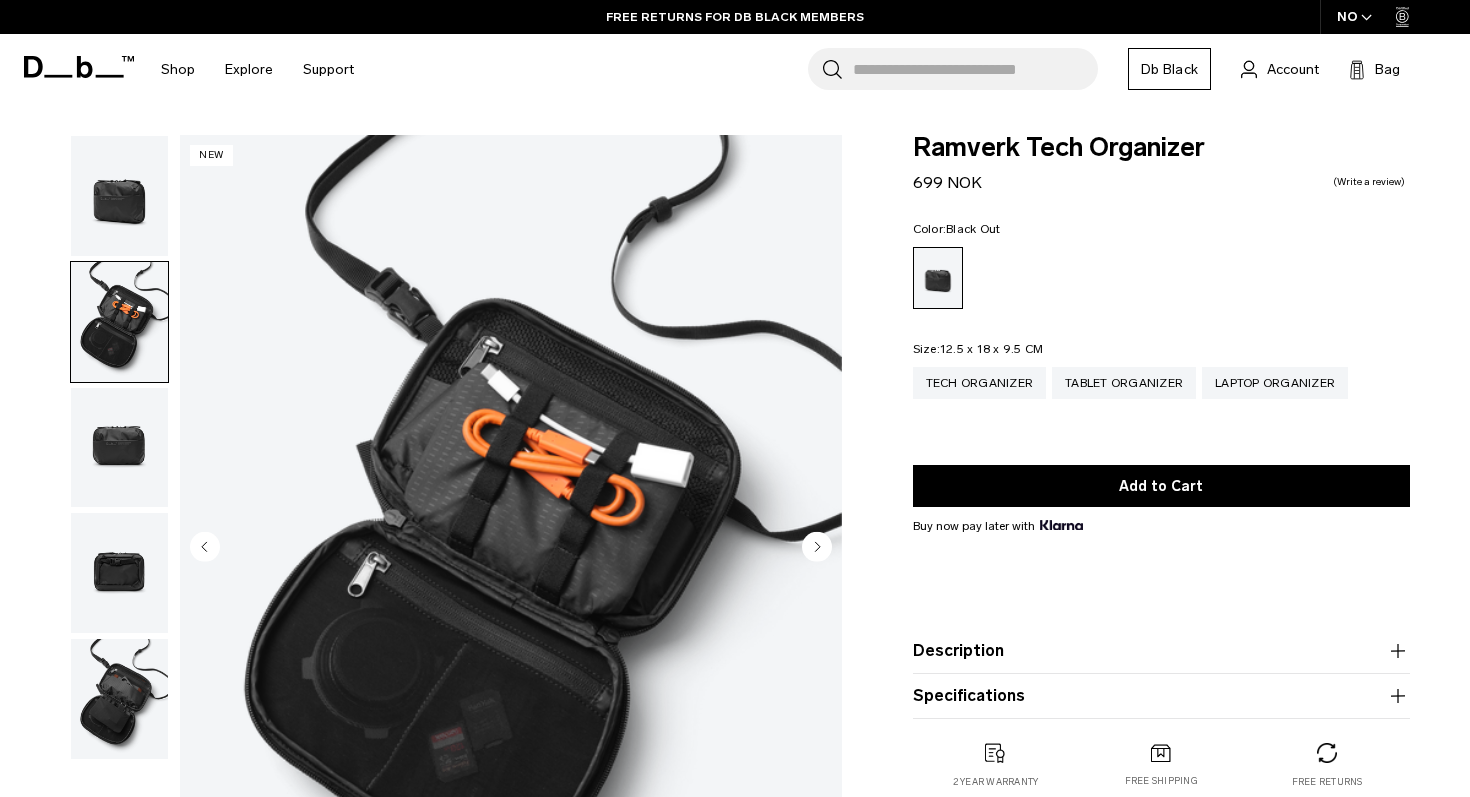 click at bounding box center (119, 196) 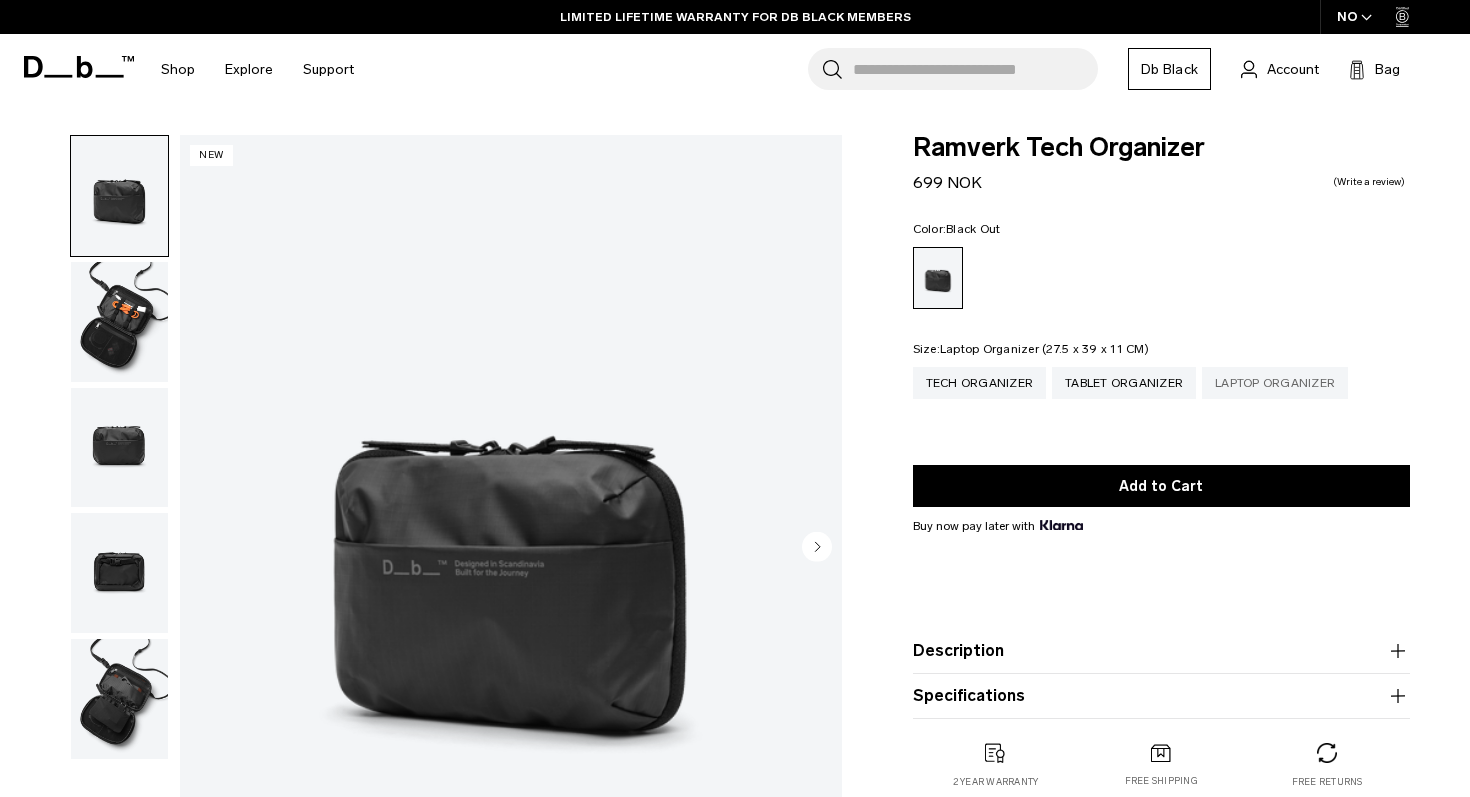 click on "Laptop Organizer" at bounding box center [1275, 383] 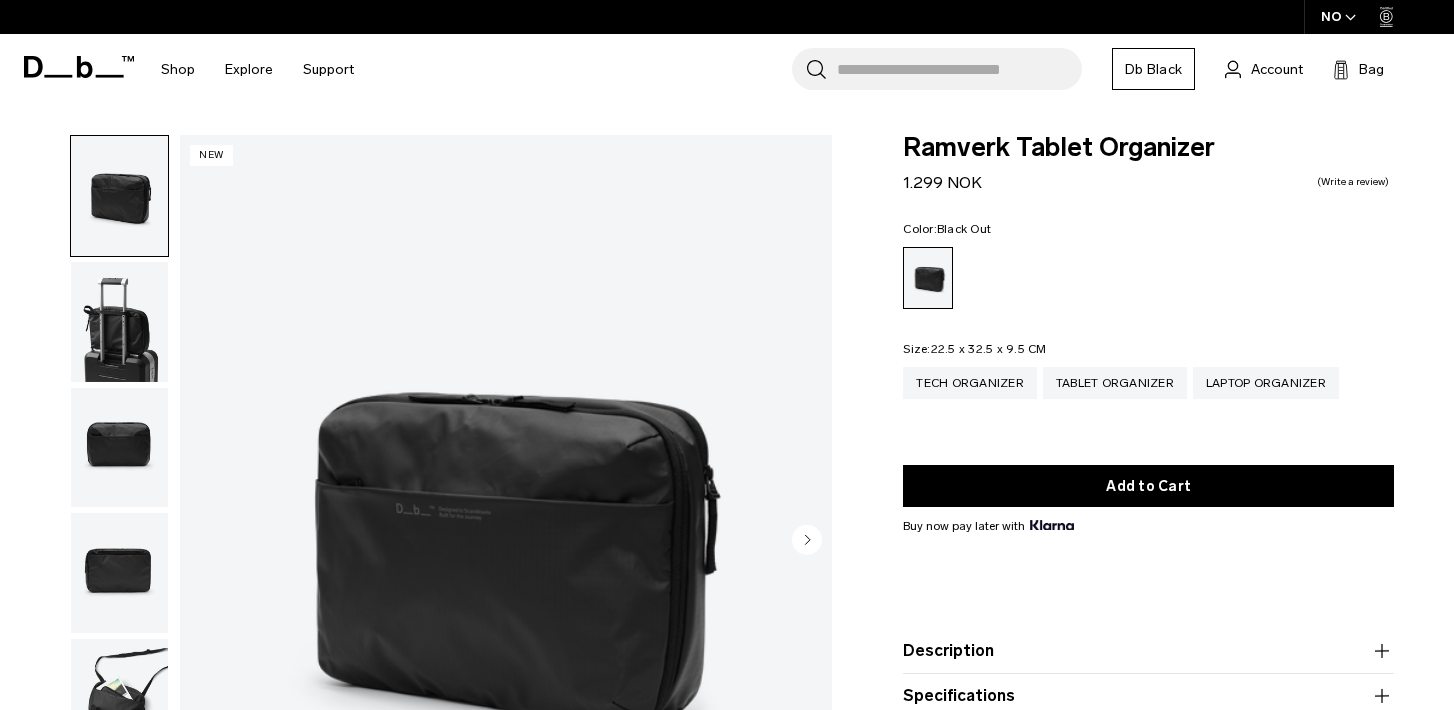 scroll, scrollTop: 0, scrollLeft: 0, axis: both 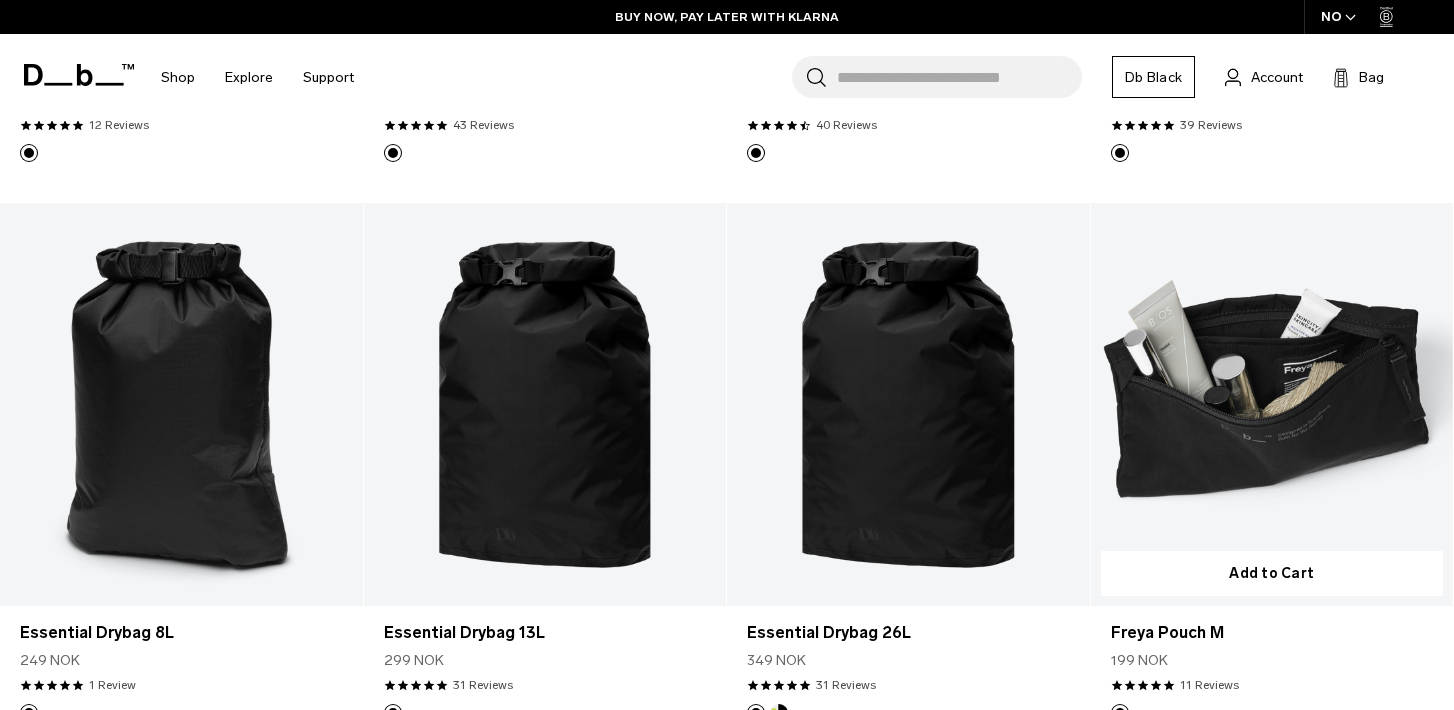 click at bounding box center [1272, 404] 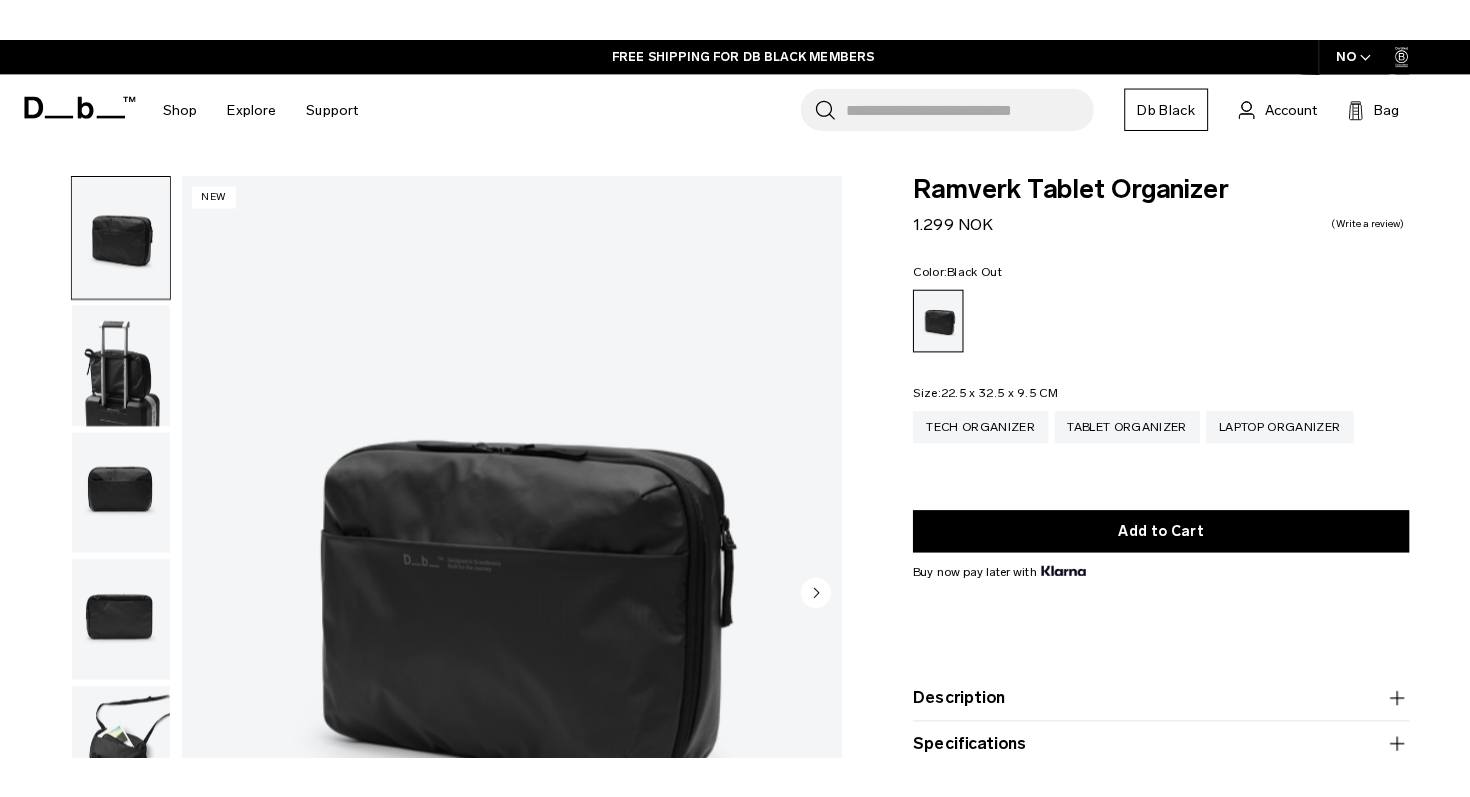 scroll, scrollTop: 0, scrollLeft: 0, axis: both 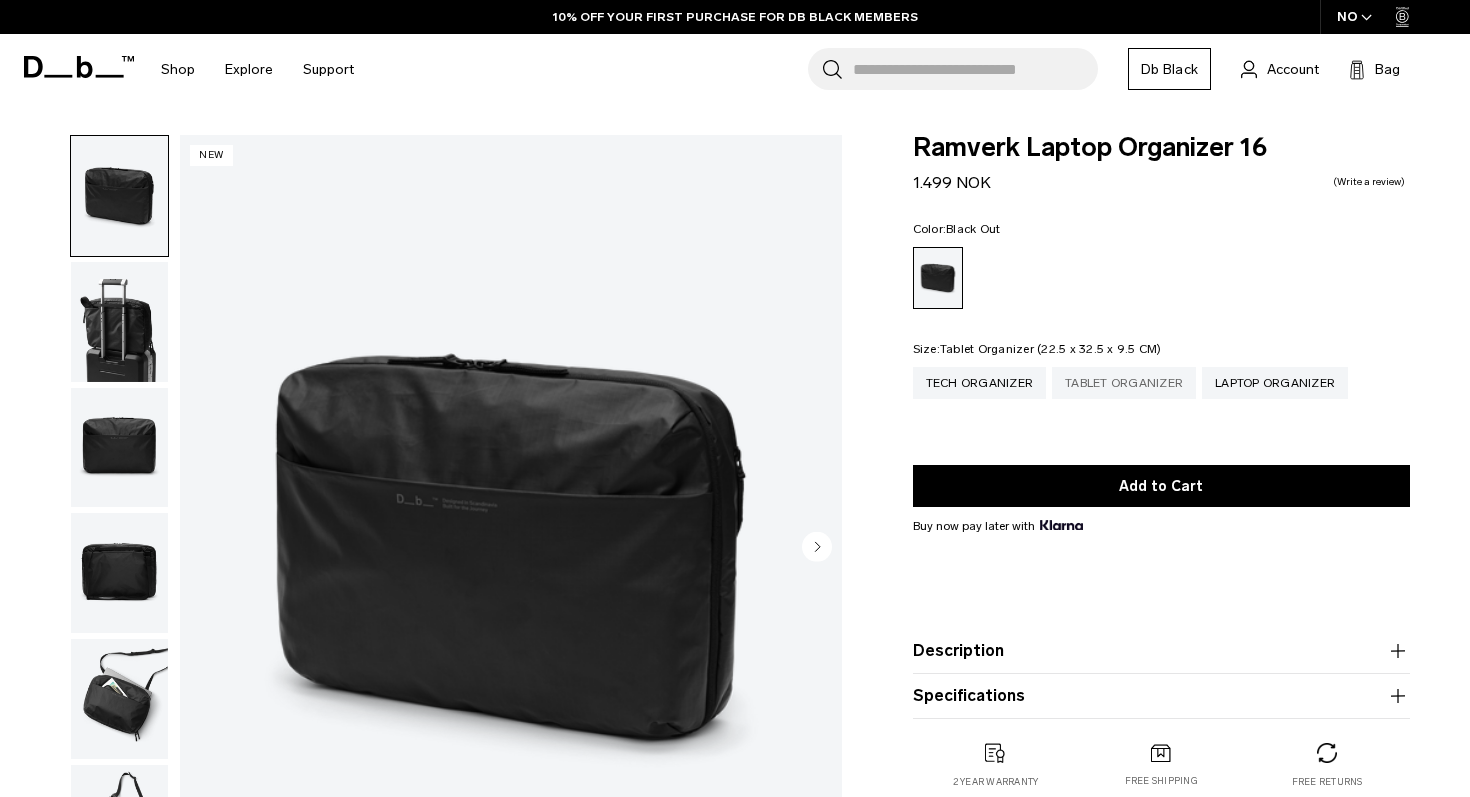 click on "Tablet Organizer" at bounding box center [1124, 383] 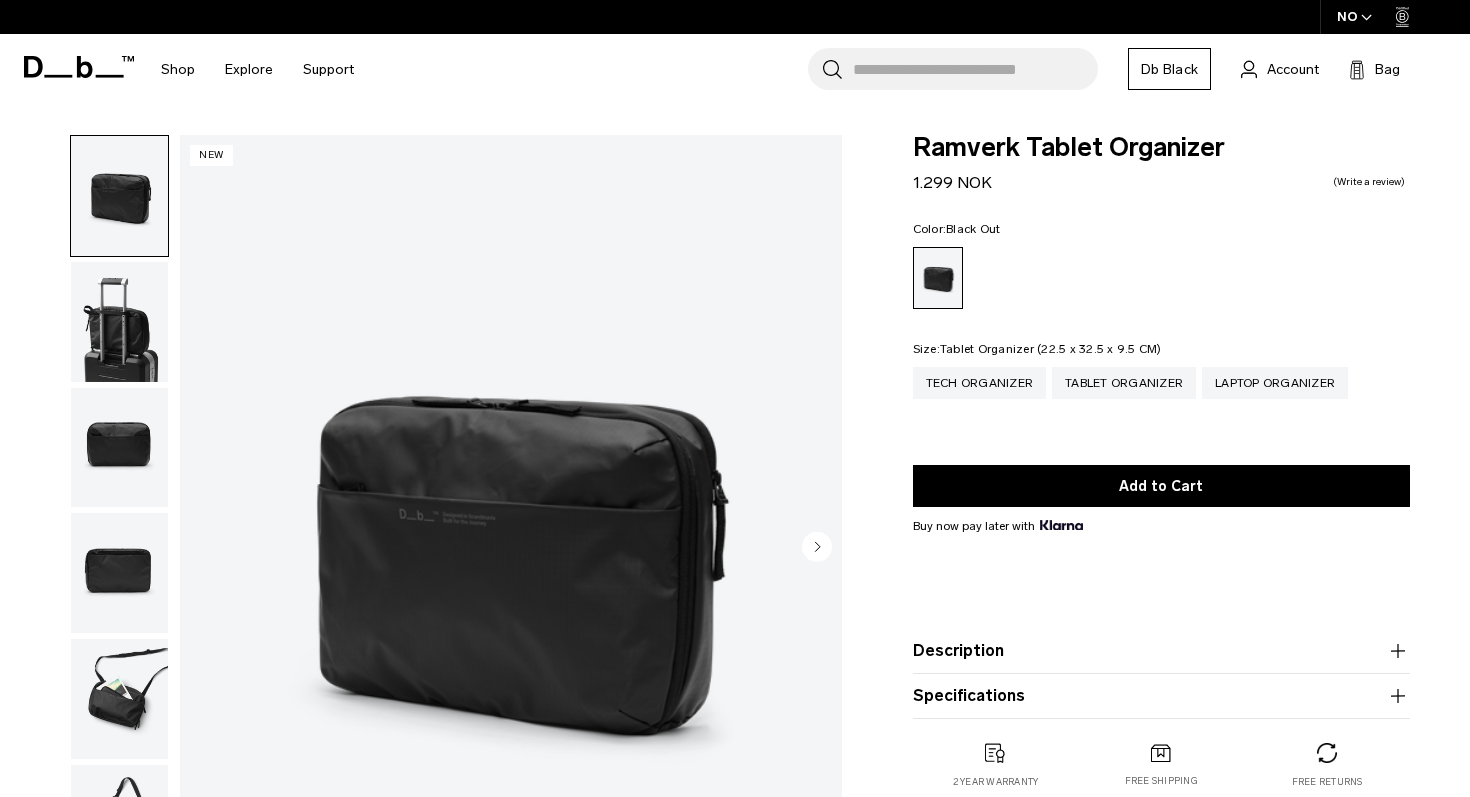 scroll, scrollTop: 0, scrollLeft: 0, axis: both 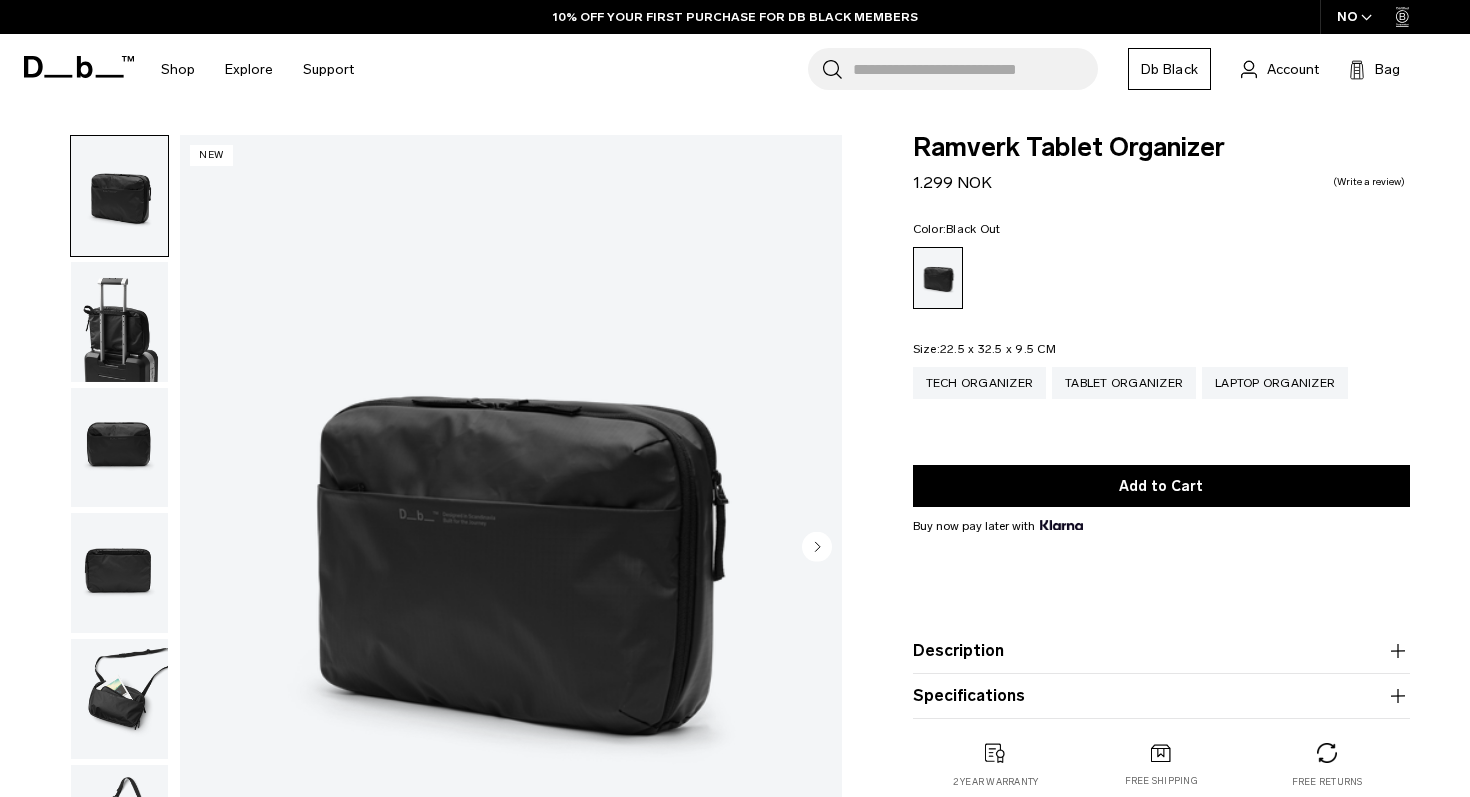 click at bounding box center (114, 548) 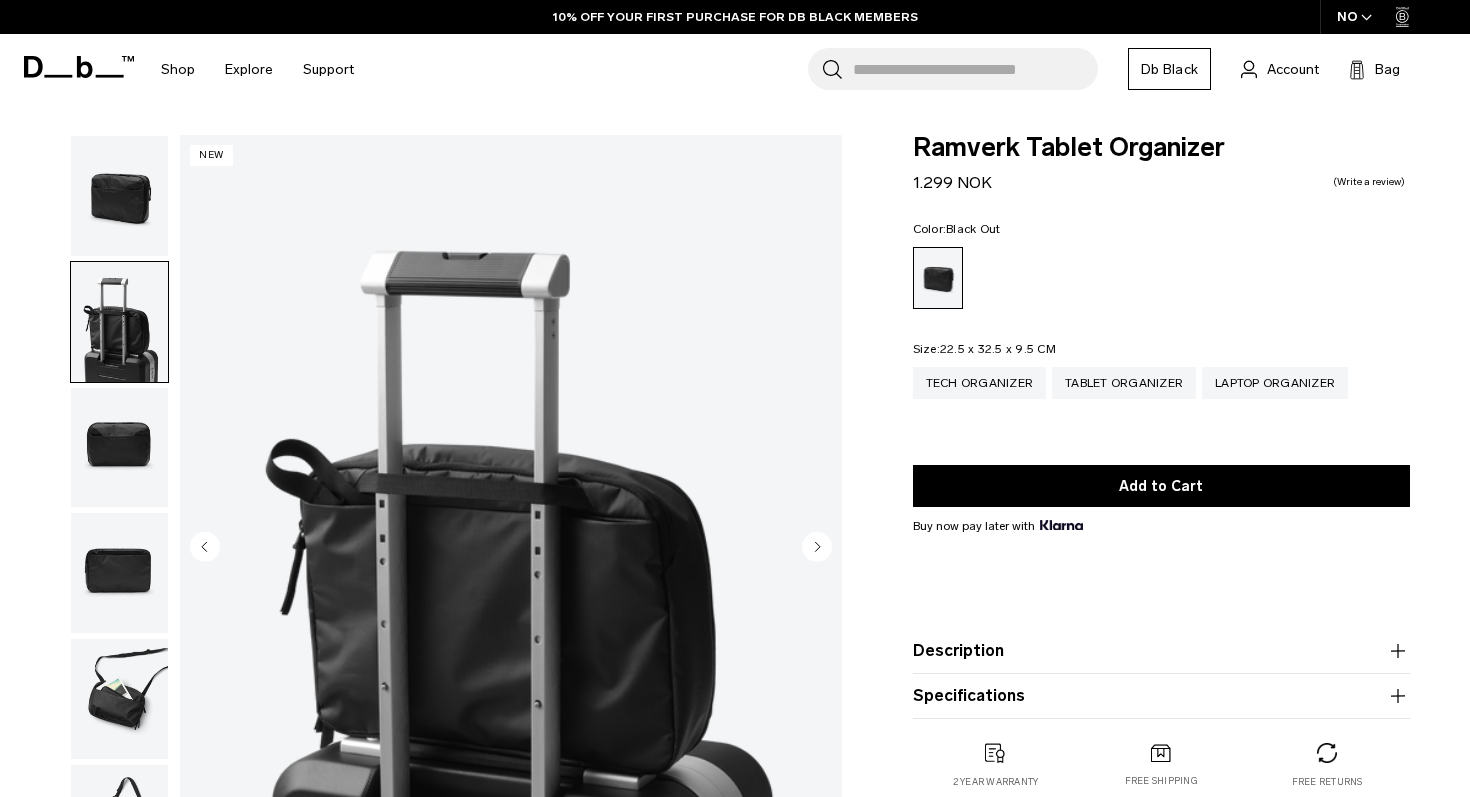 click at bounding box center [119, 448] 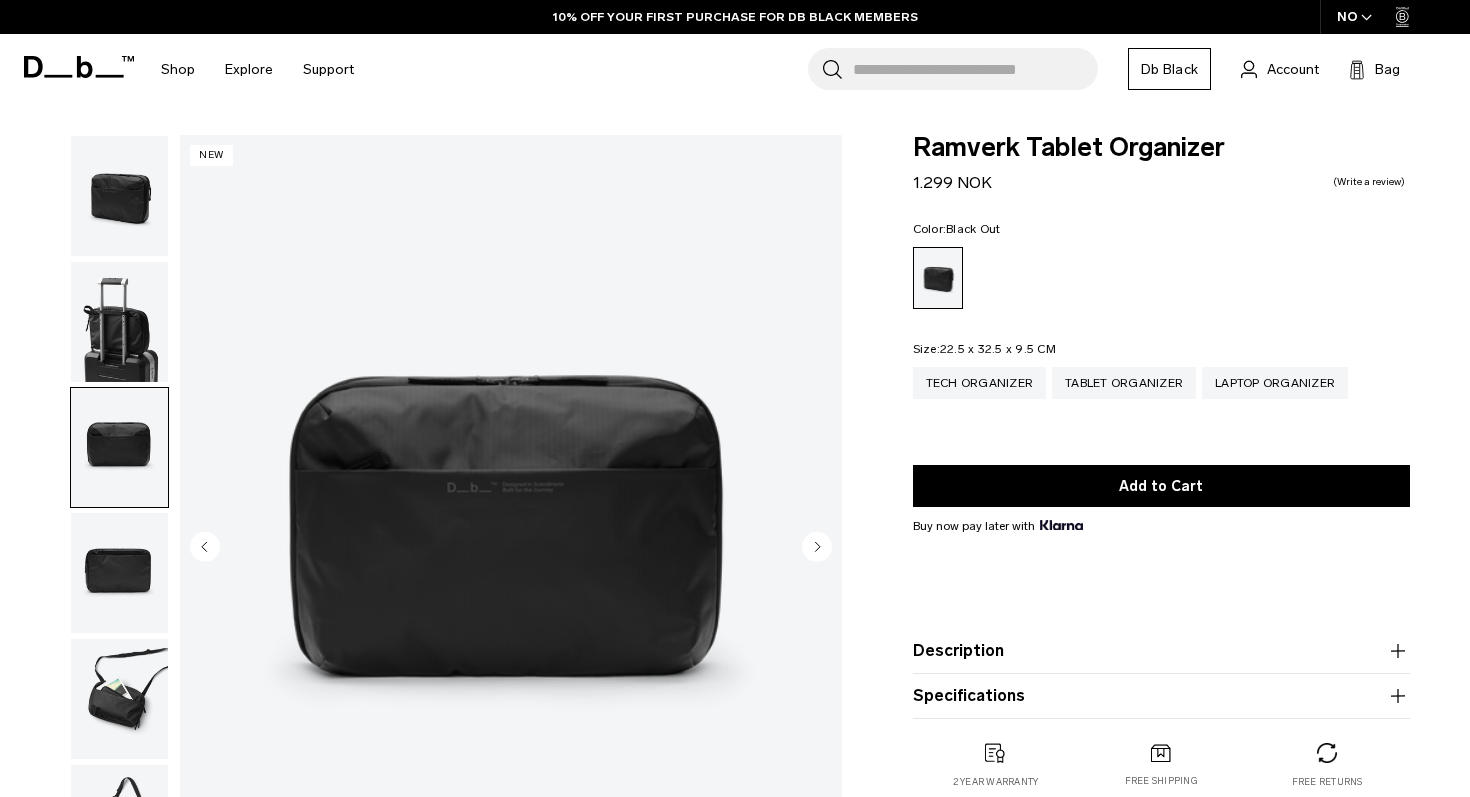 click at bounding box center (119, 573) 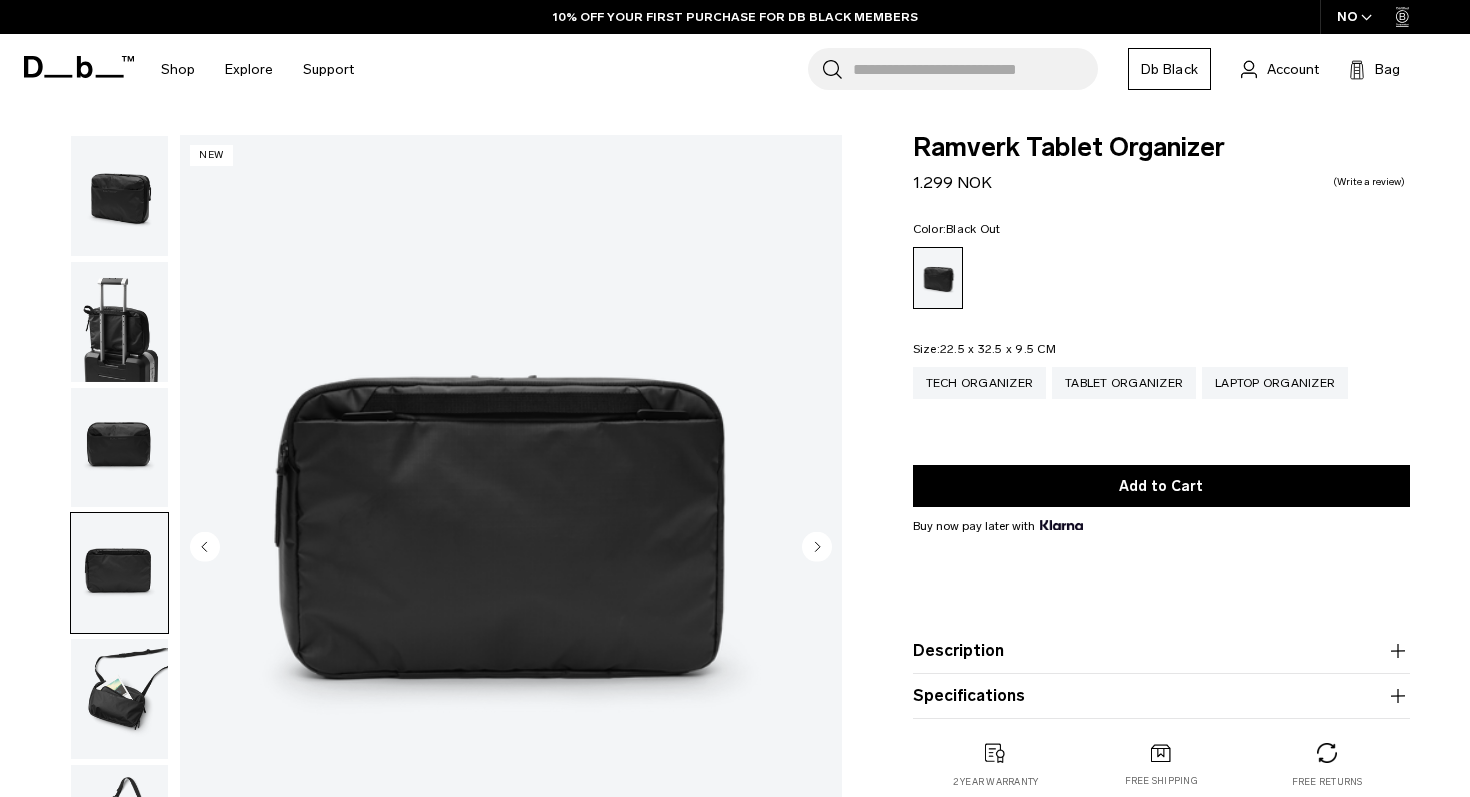 click at bounding box center [119, 699] 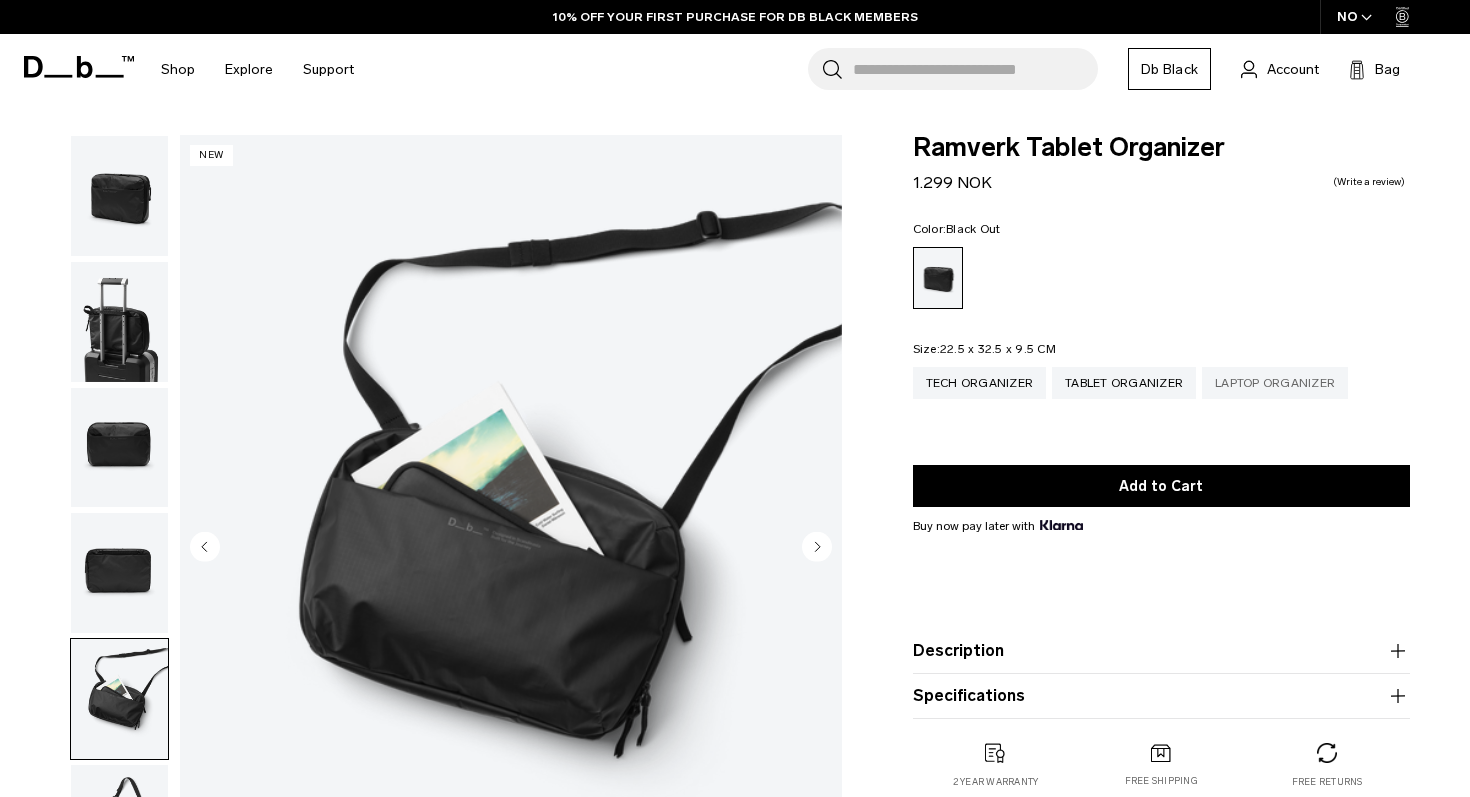 click on "Laptop Organizer" at bounding box center [1275, 383] 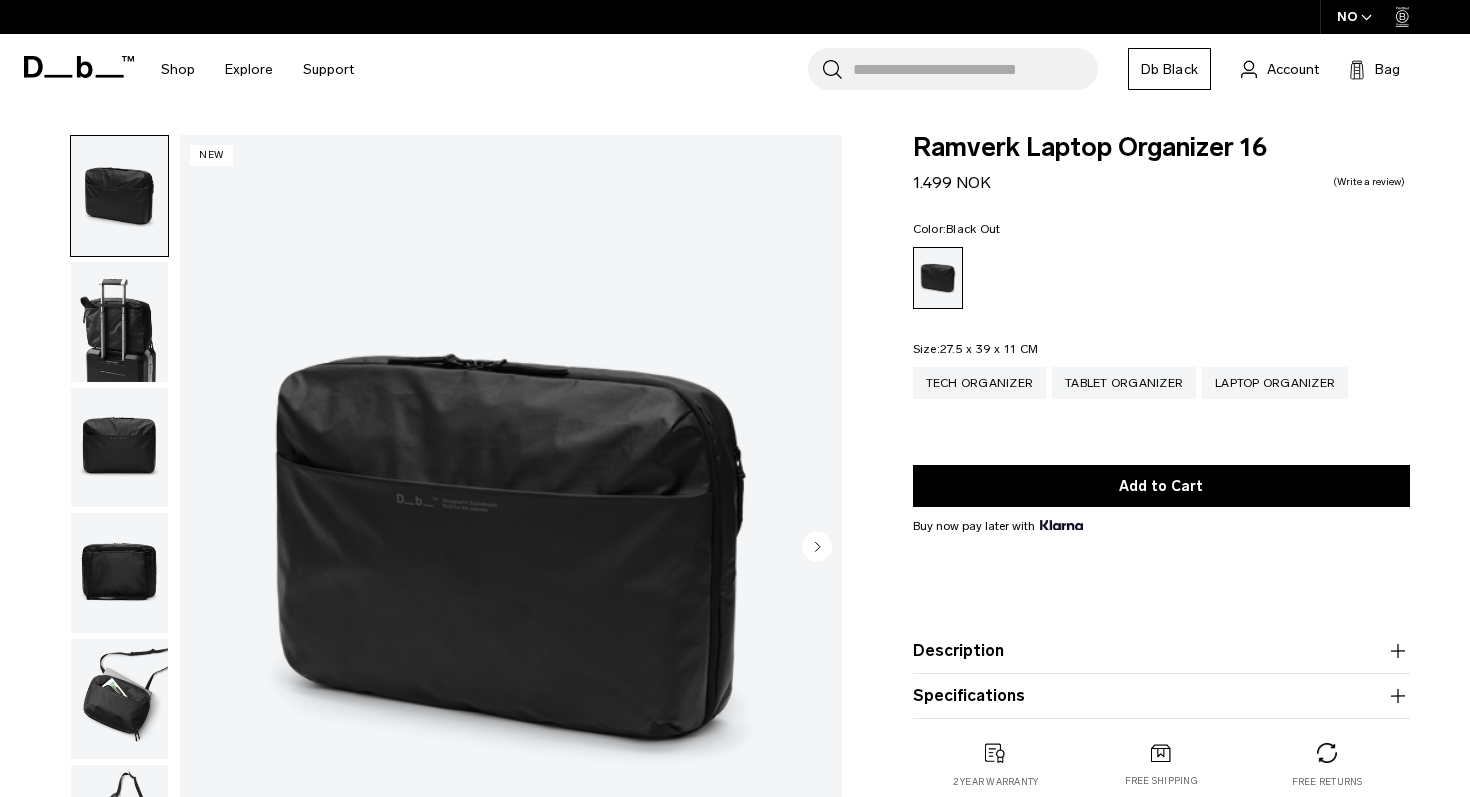 scroll, scrollTop: 0, scrollLeft: 0, axis: both 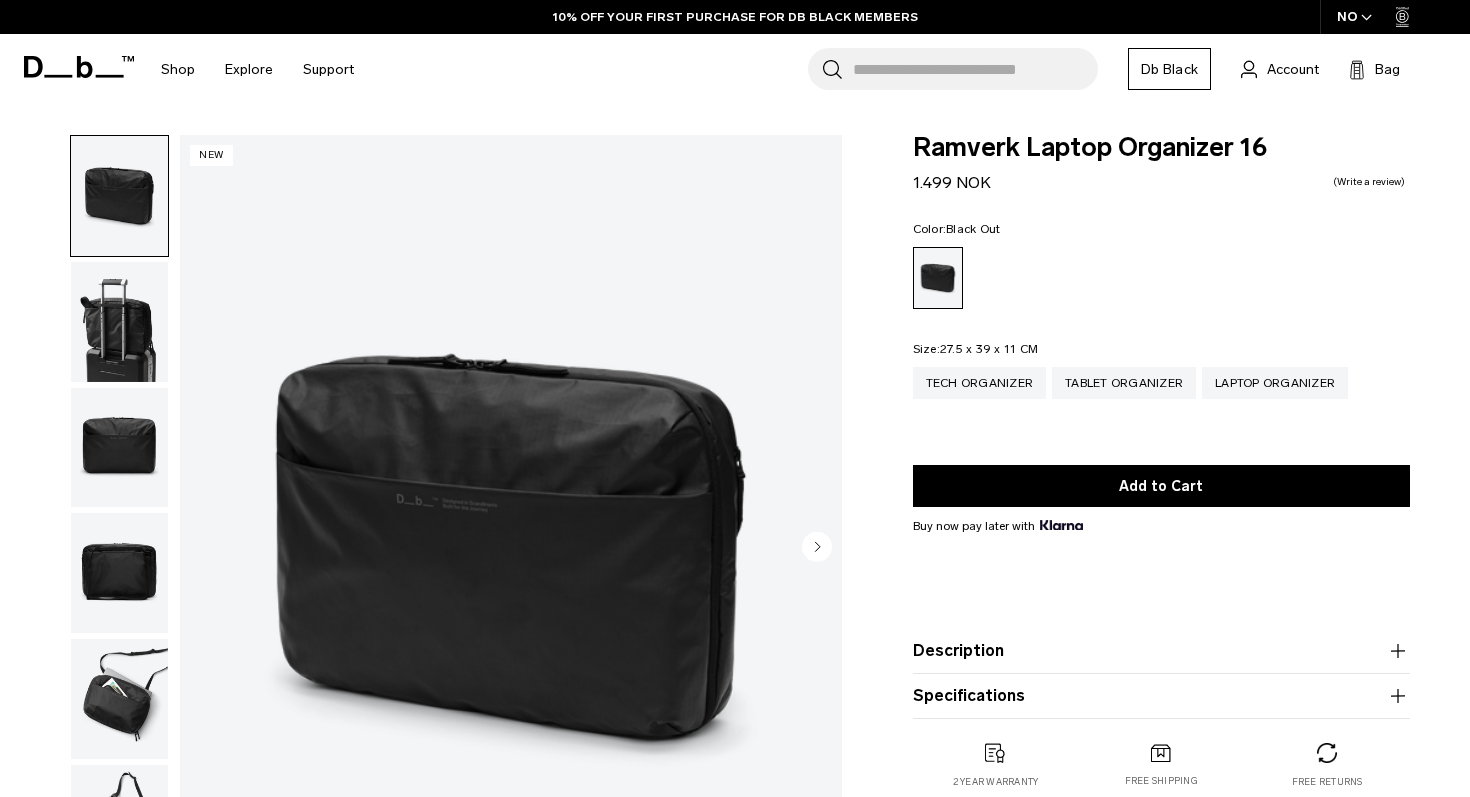 click at bounding box center (119, 699) 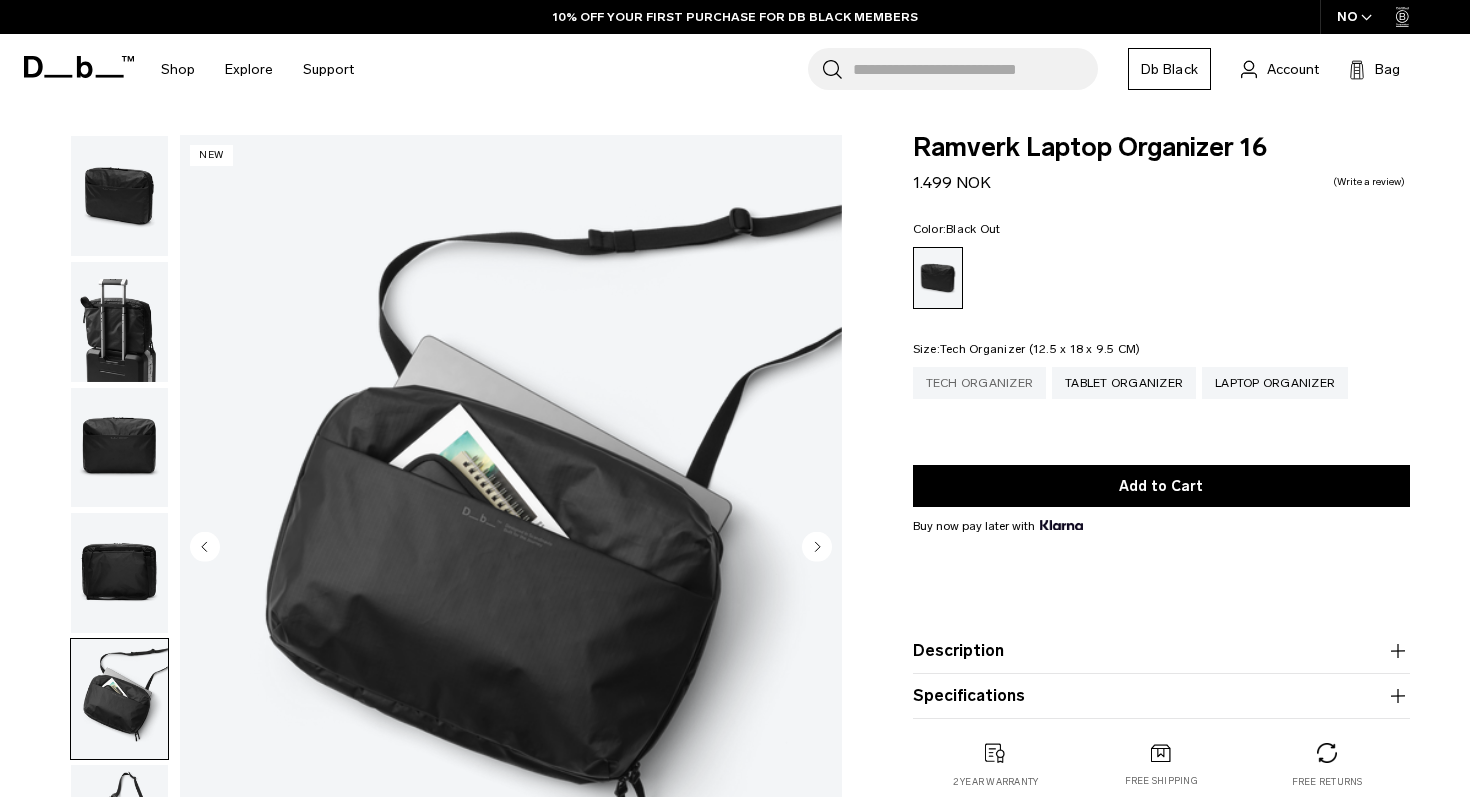 click on "Tech Organizer" at bounding box center (980, 383) 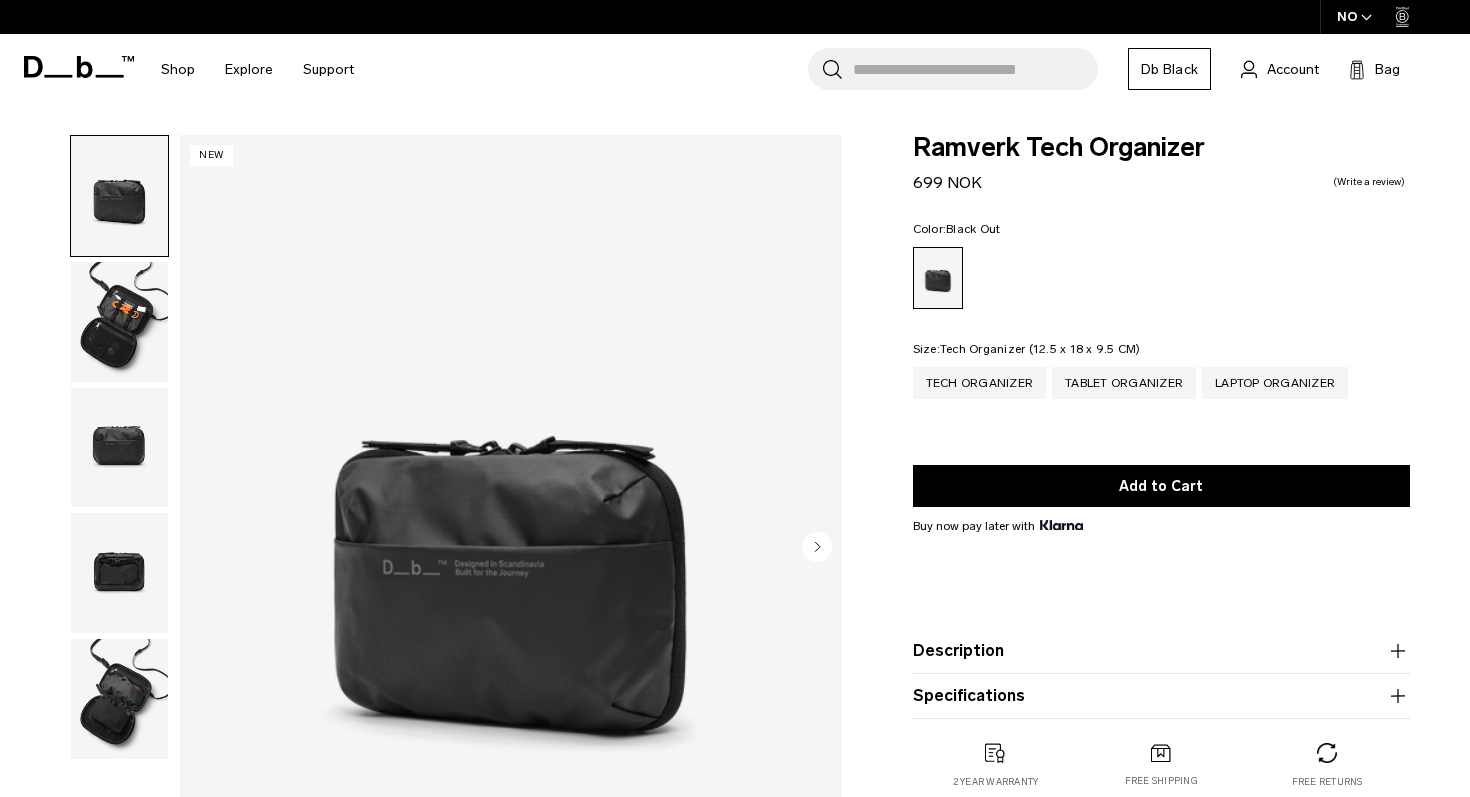 scroll, scrollTop: 0, scrollLeft: 0, axis: both 